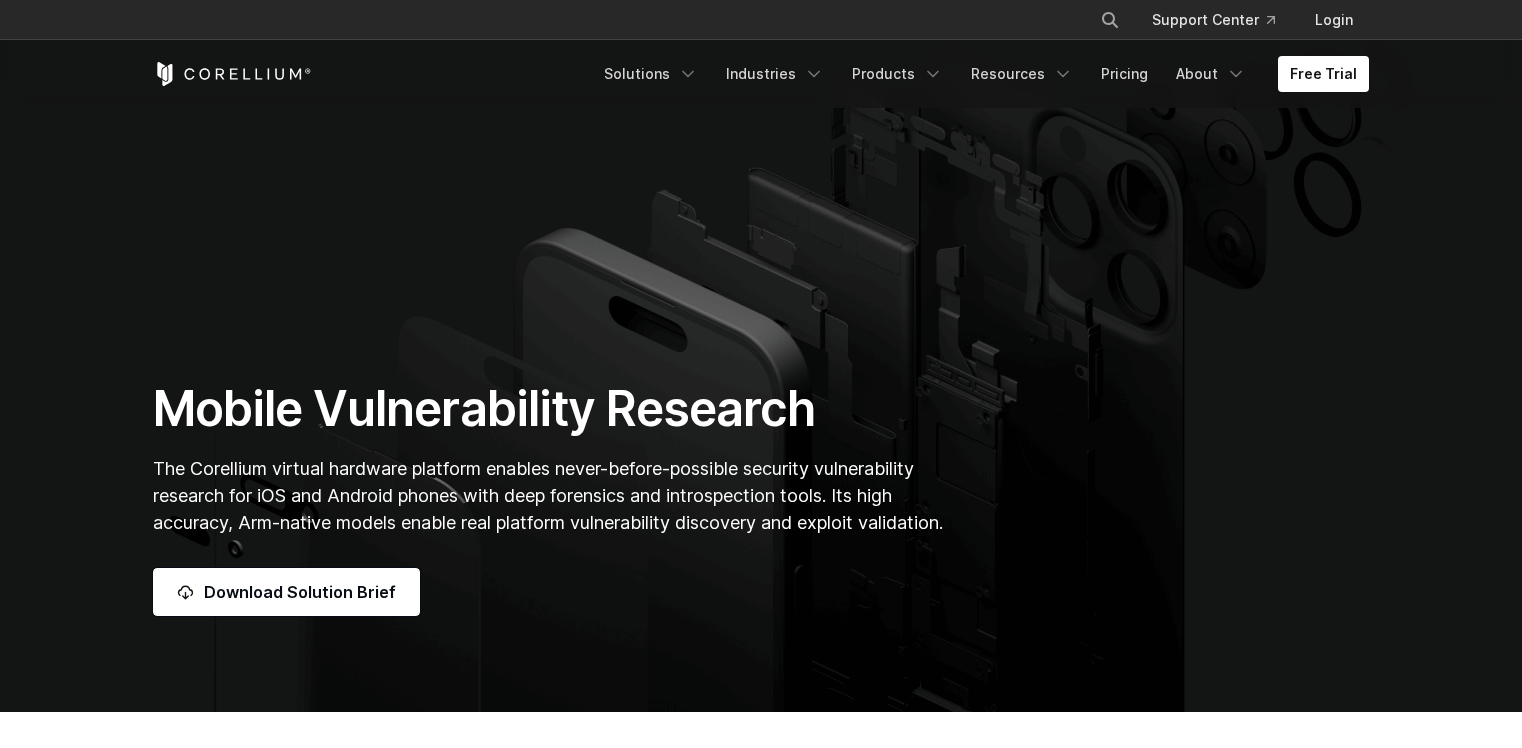 scroll, scrollTop: 3360, scrollLeft: 0, axis: vertical 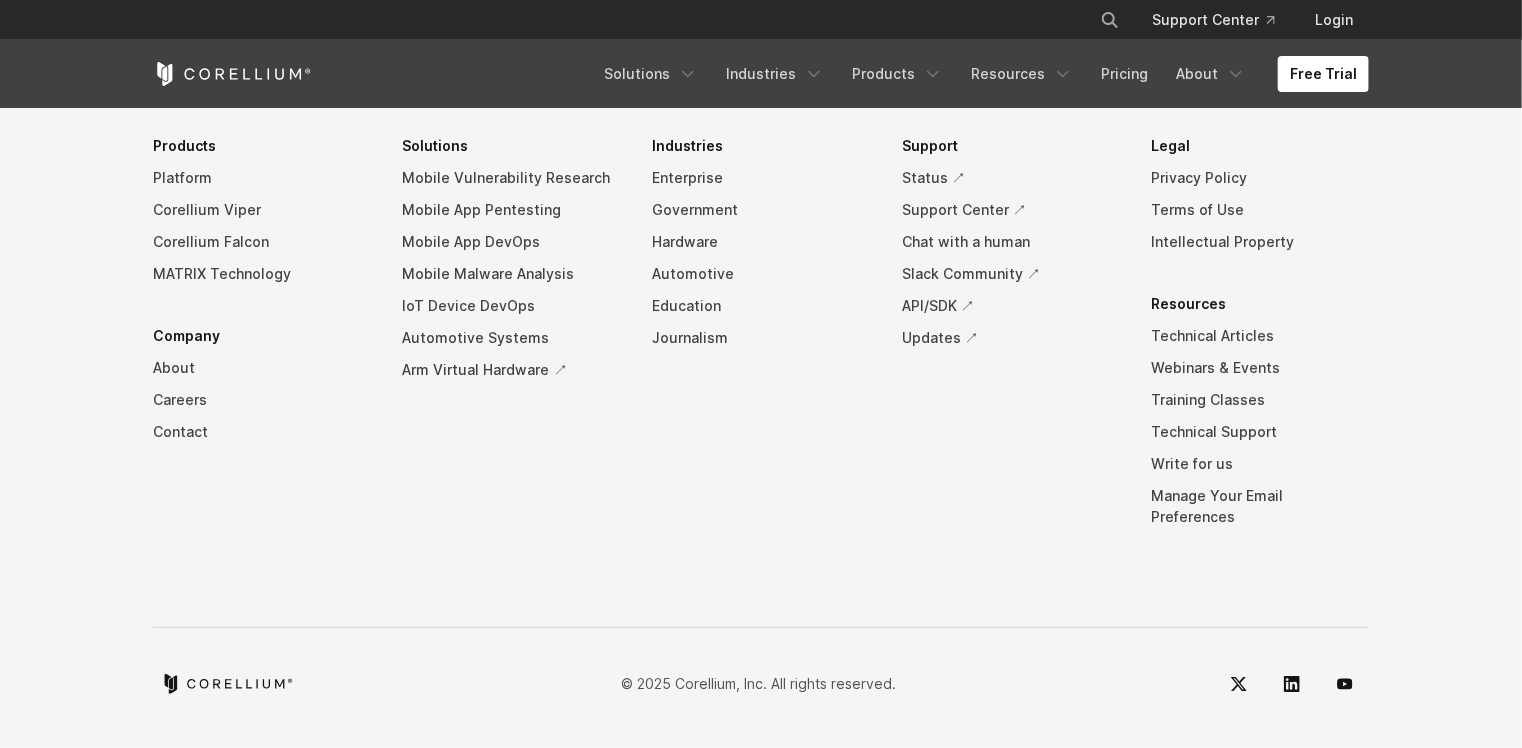 click on "Request a trial" at bounding box center [1137, -10] 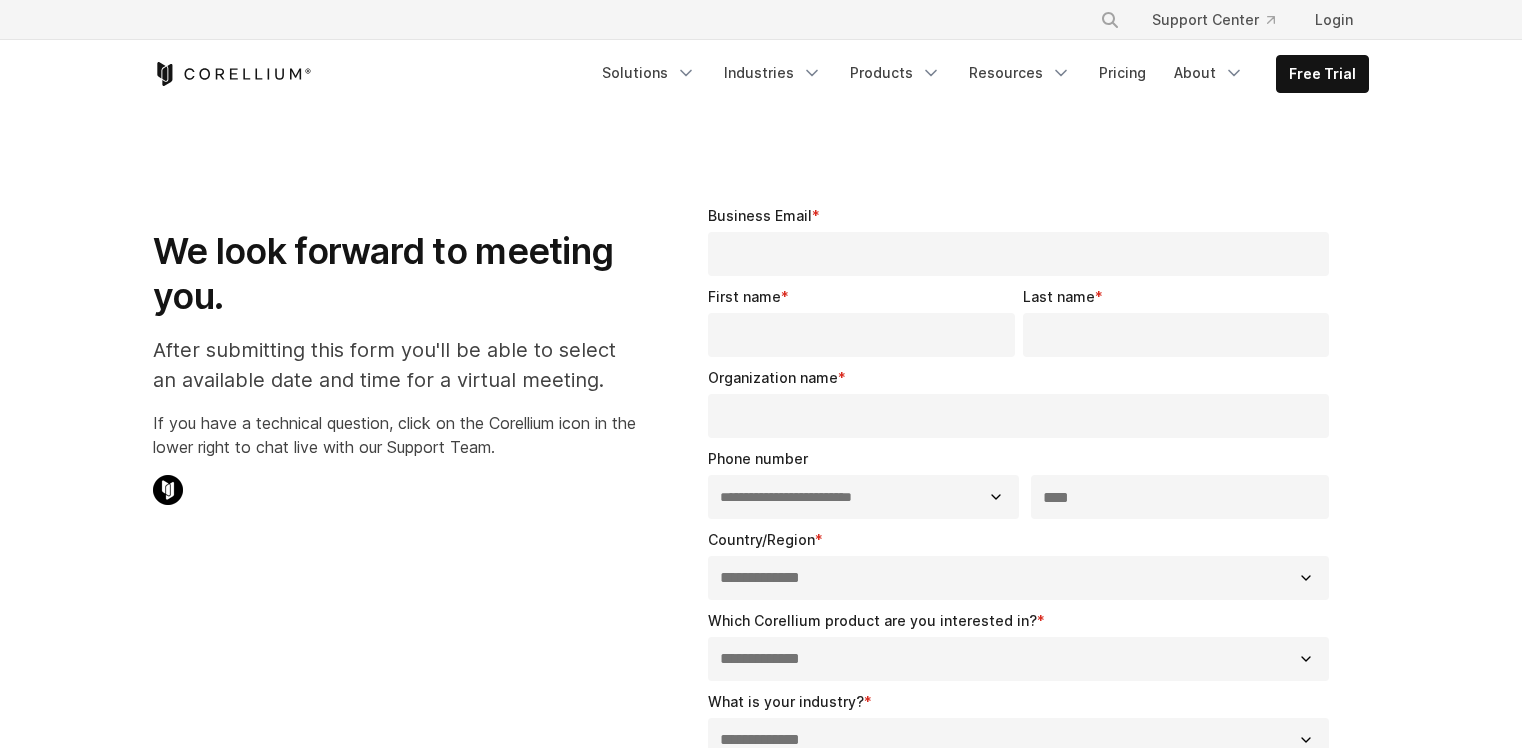 select on "**" 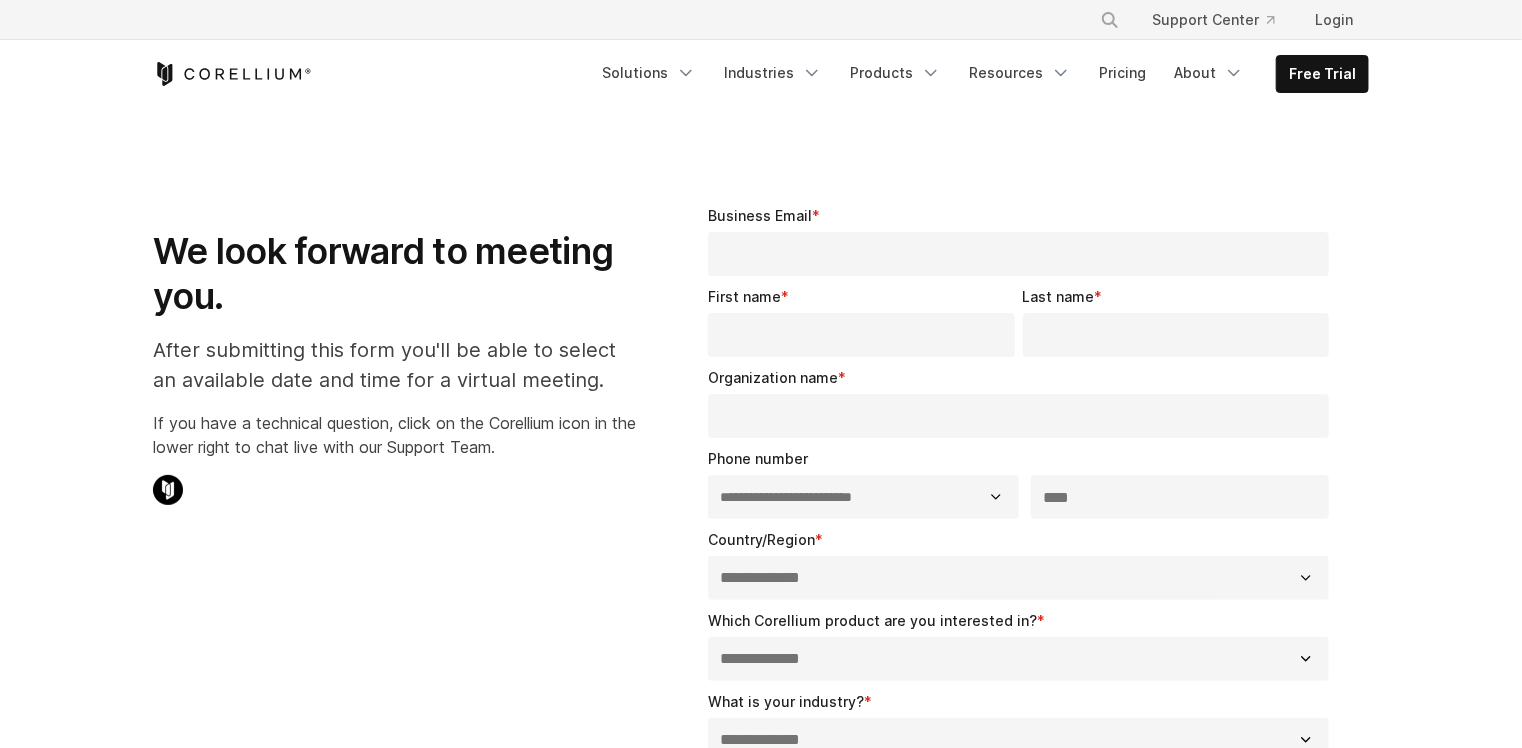 scroll, scrollTop: 0, scrollLeft: 0, axis: both 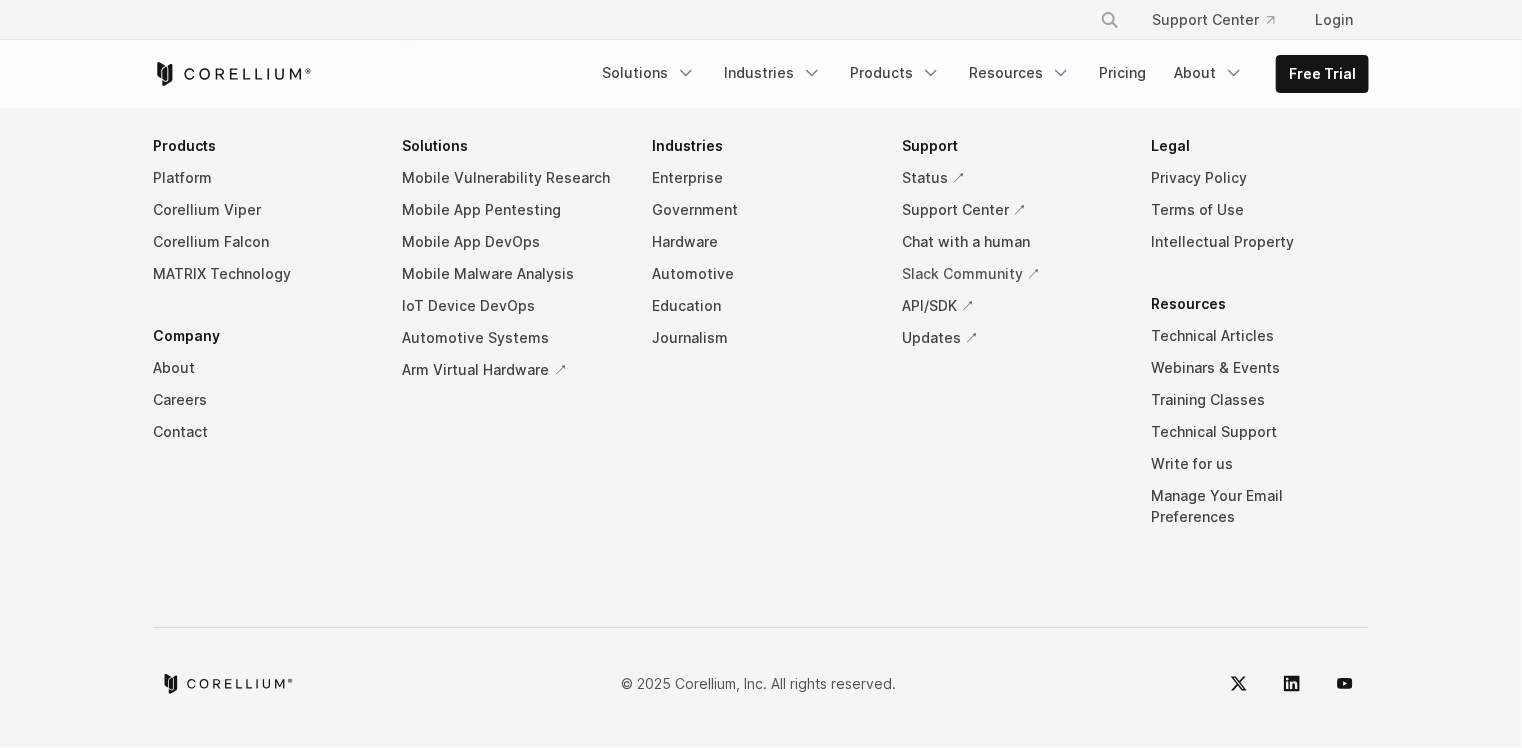 click on "Slack Community ↗" at bounding box center (1011, 274) 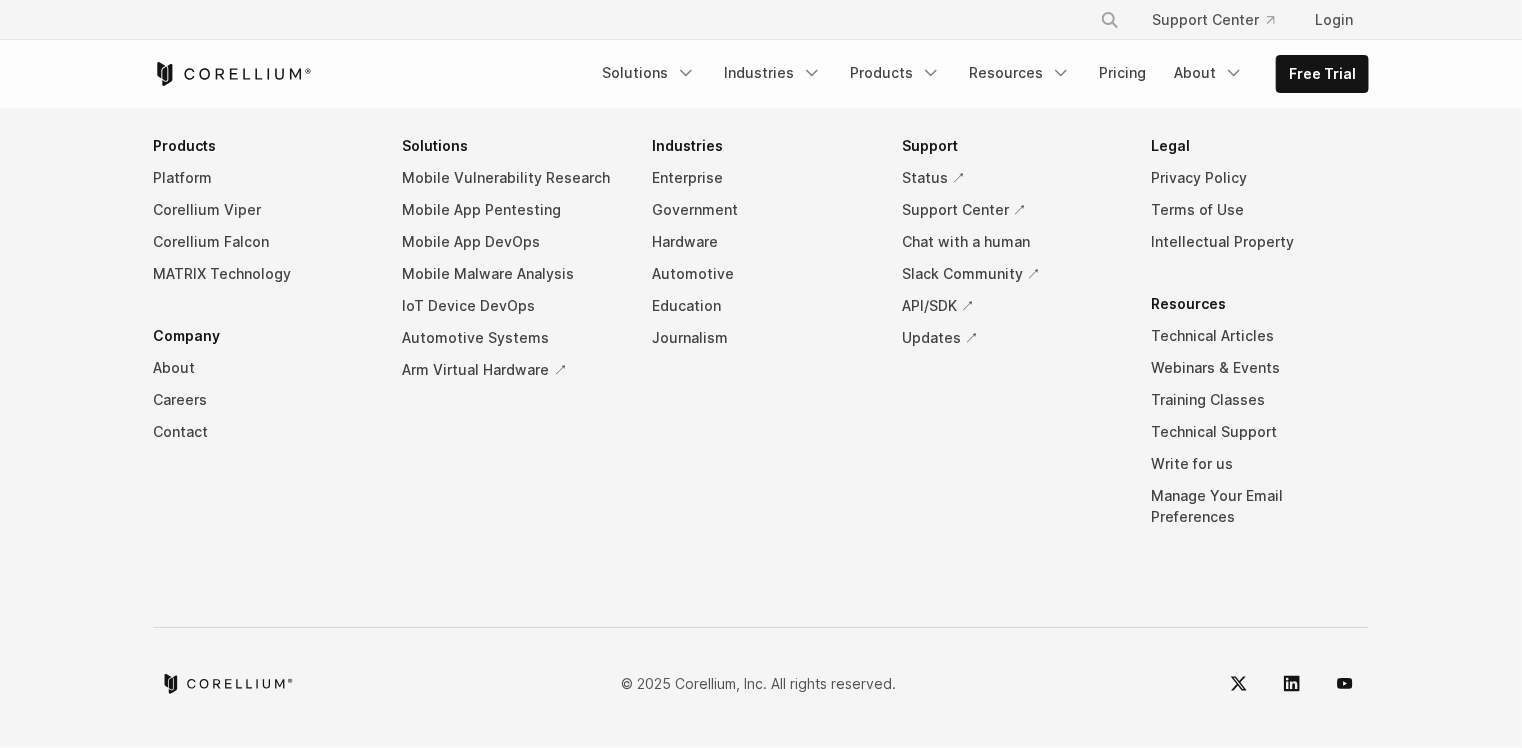 scroll, scrollTop: 1421, scrollLeft: 0, axis: vertical 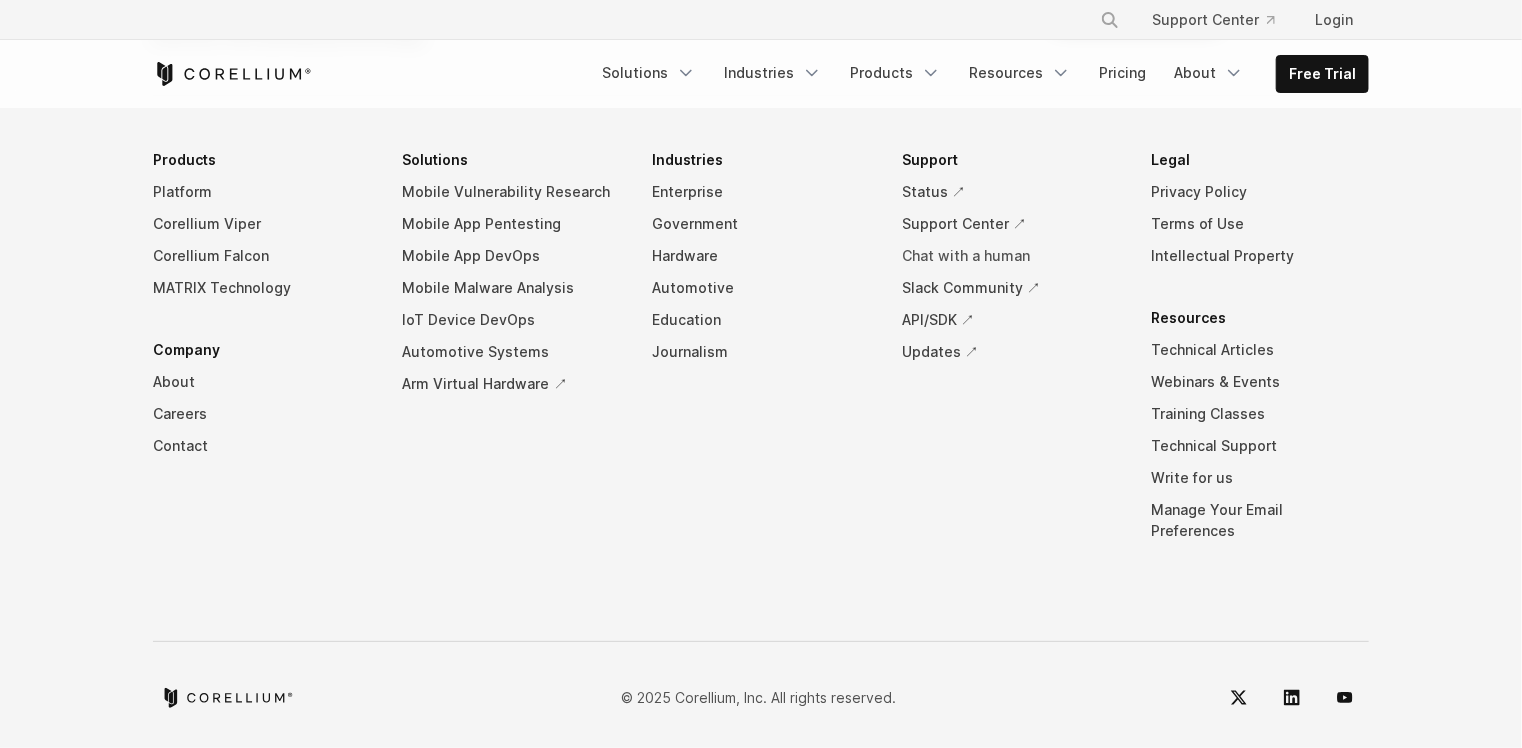 click on "Chat with a human" at bounding box center [1011, 256] 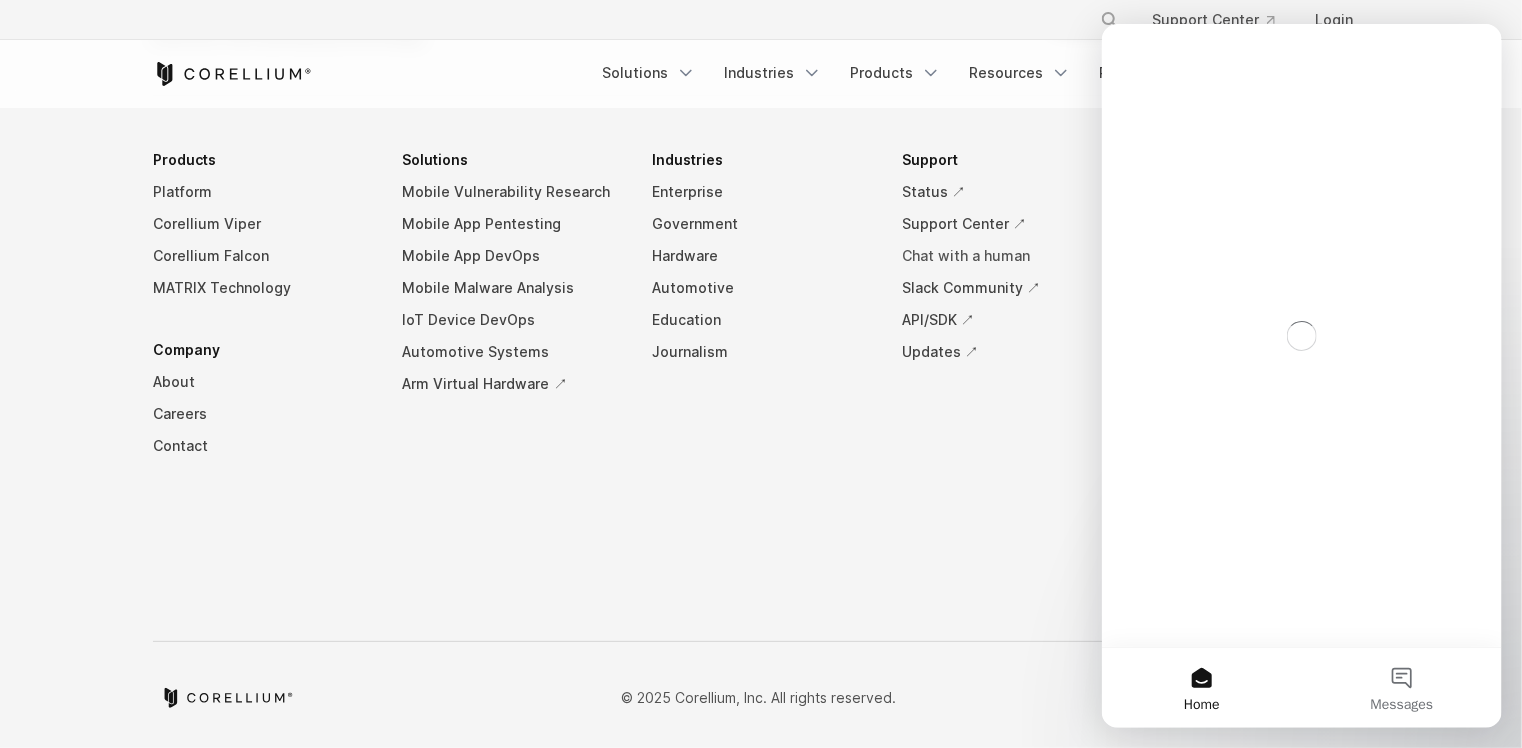 scroll, scrollTop: 0, scrollLeft: 0, axis: both 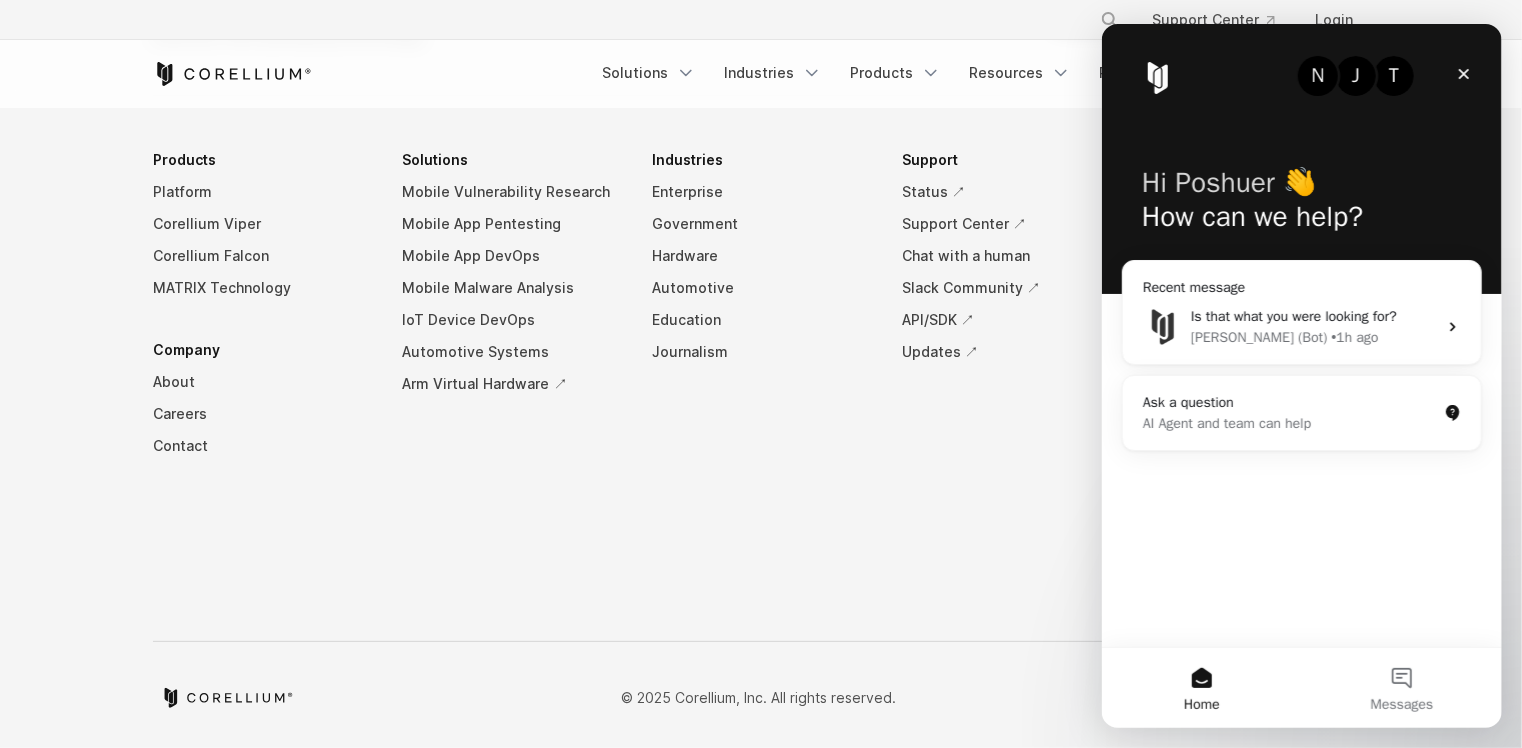 click on "Recent message Is that what you were looking for? John (Bot) •  1h ago Ask a question AI Agent and team can help" at bounding box center (1301, 360) 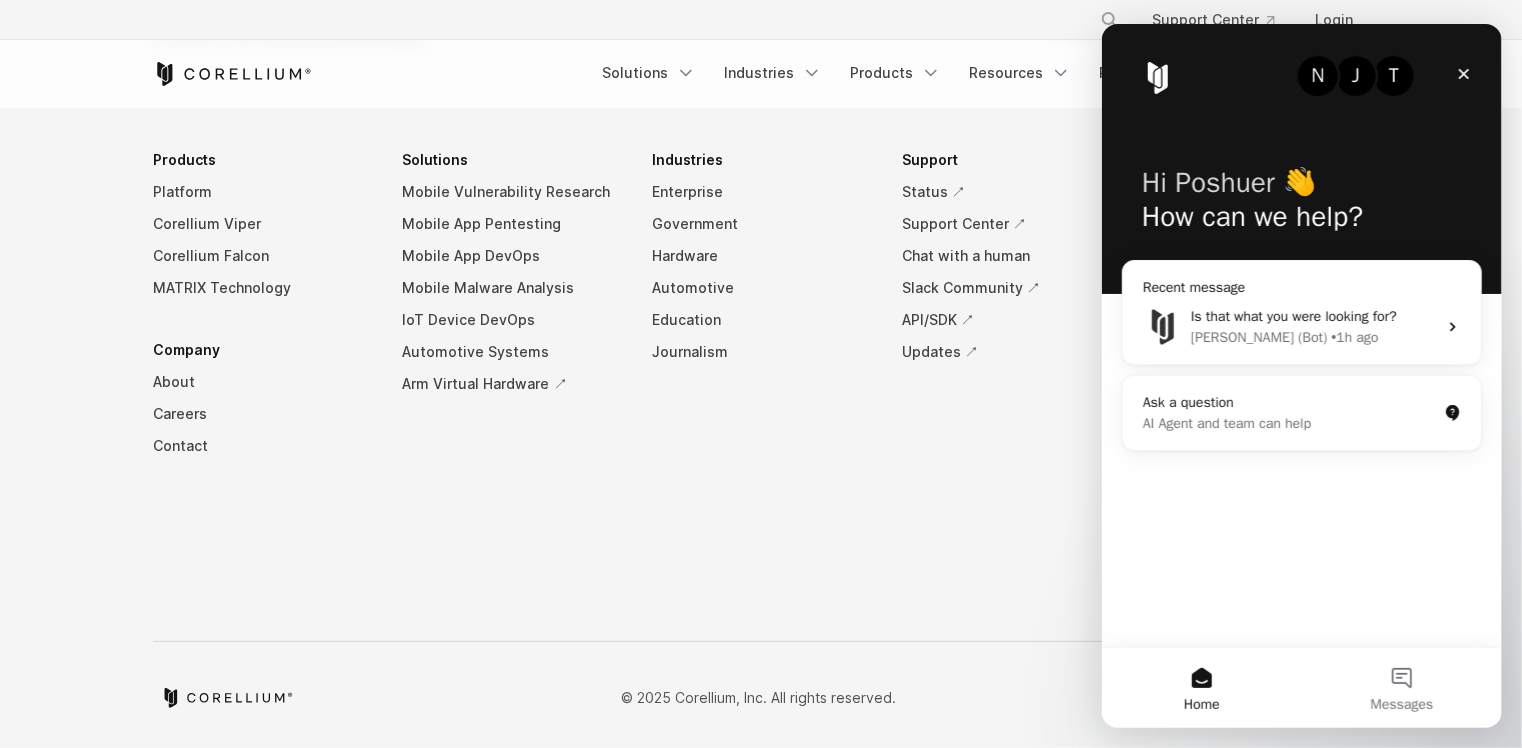 click on "•  1h ago" at bounding box center [1354, 337] 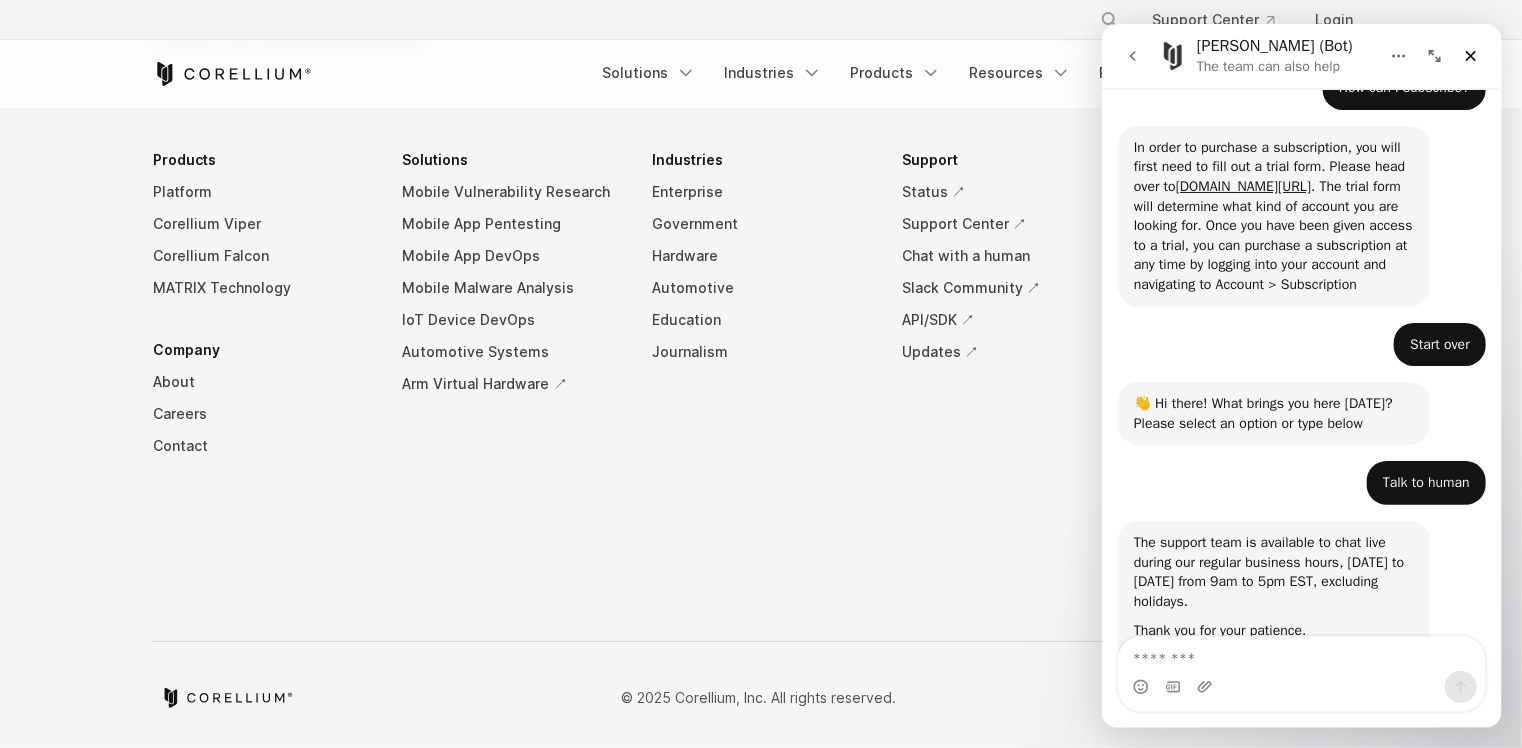 scroll, scrollTop: 248, scrollLeft: 0, axis: vertical 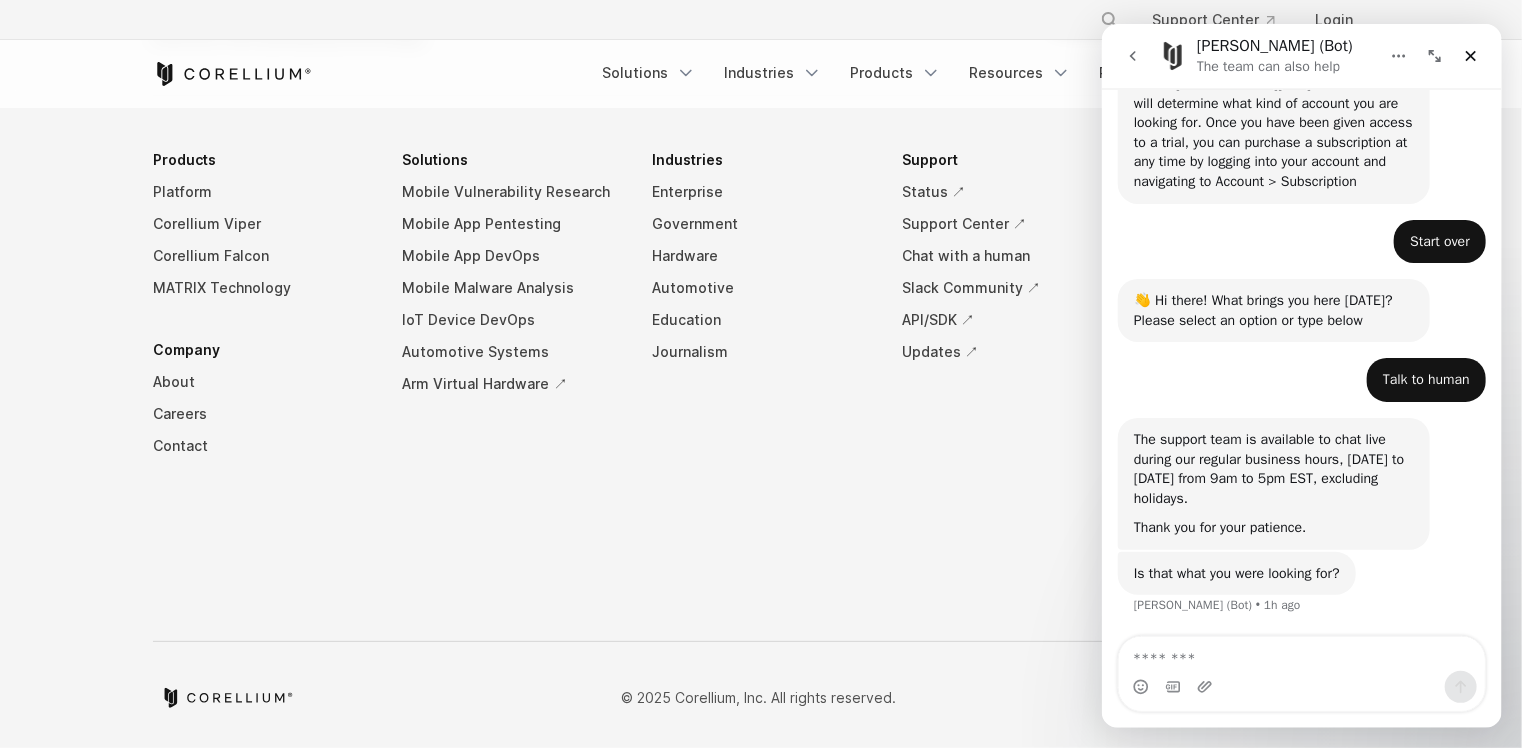 click at bounding box center [1301, 687] 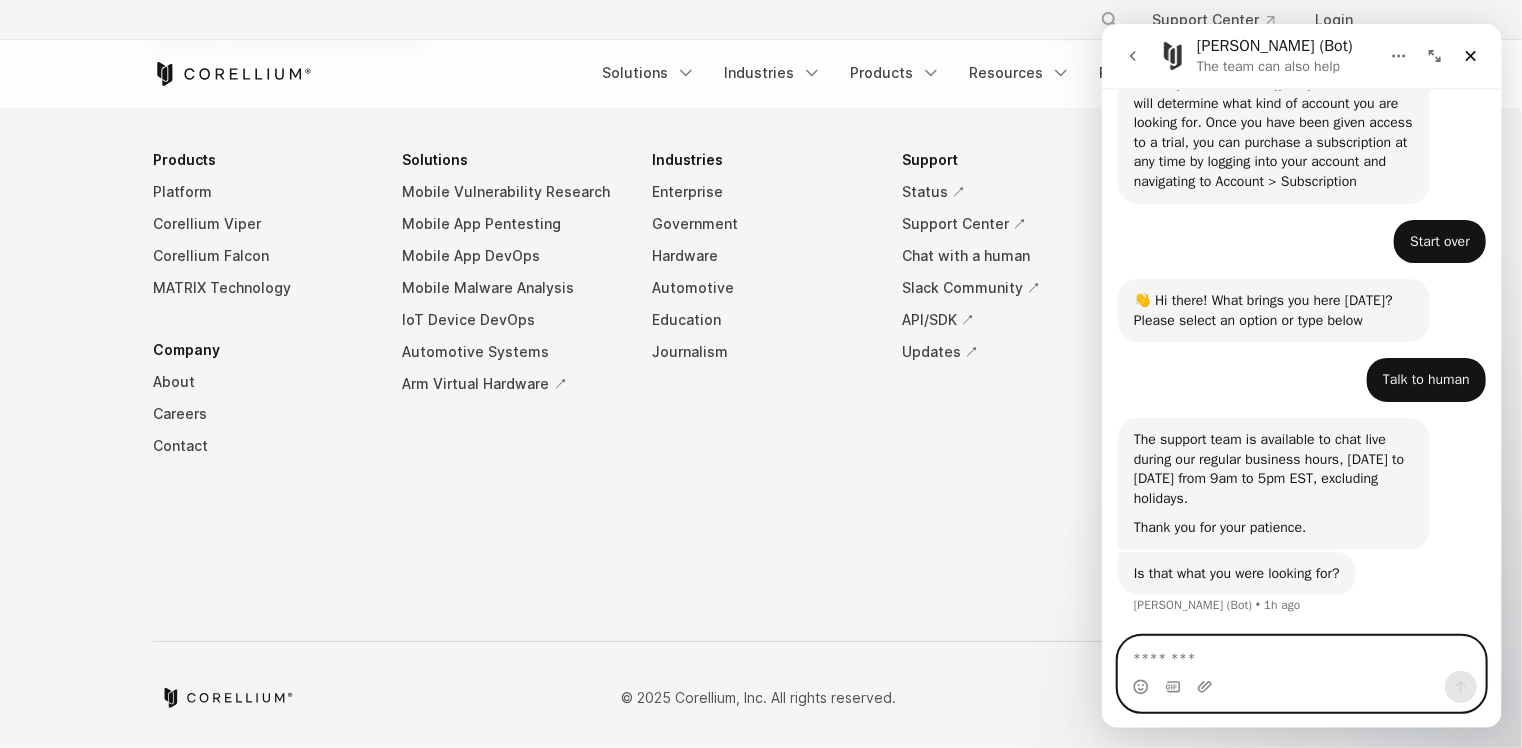 click at bounding box center (1301, 654) 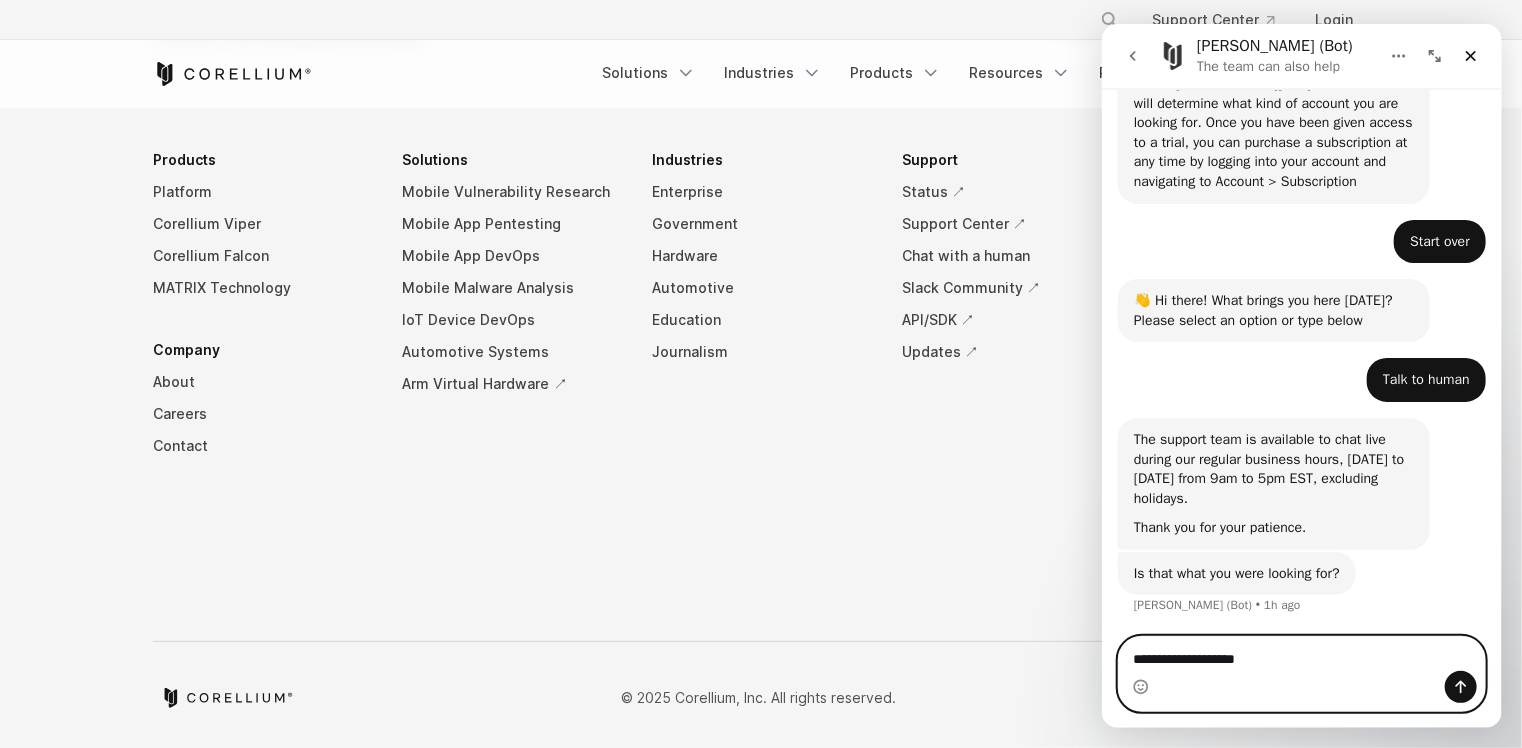 type on "**********" 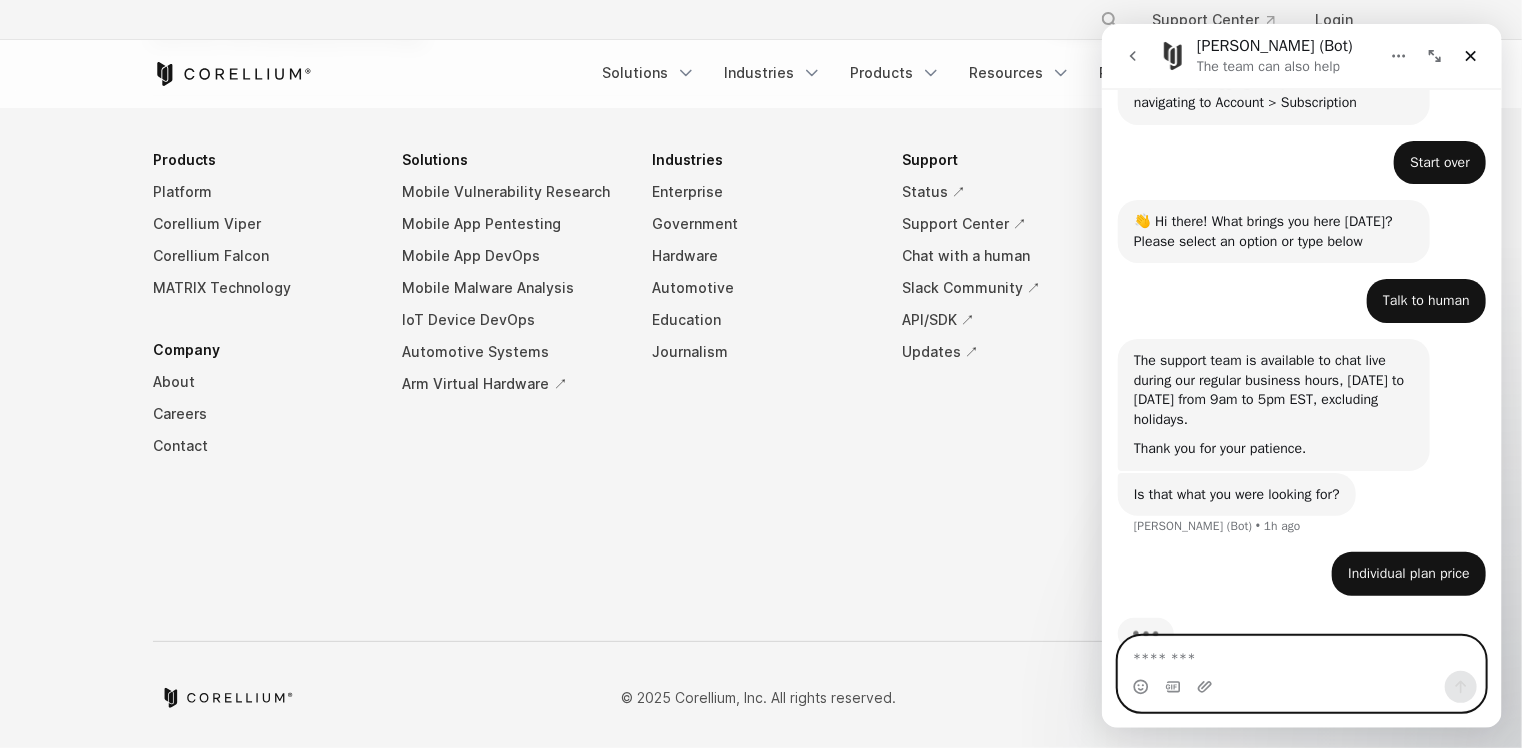 scroll, scrollTop: 372, scrollLeft: 0, axis: vertical 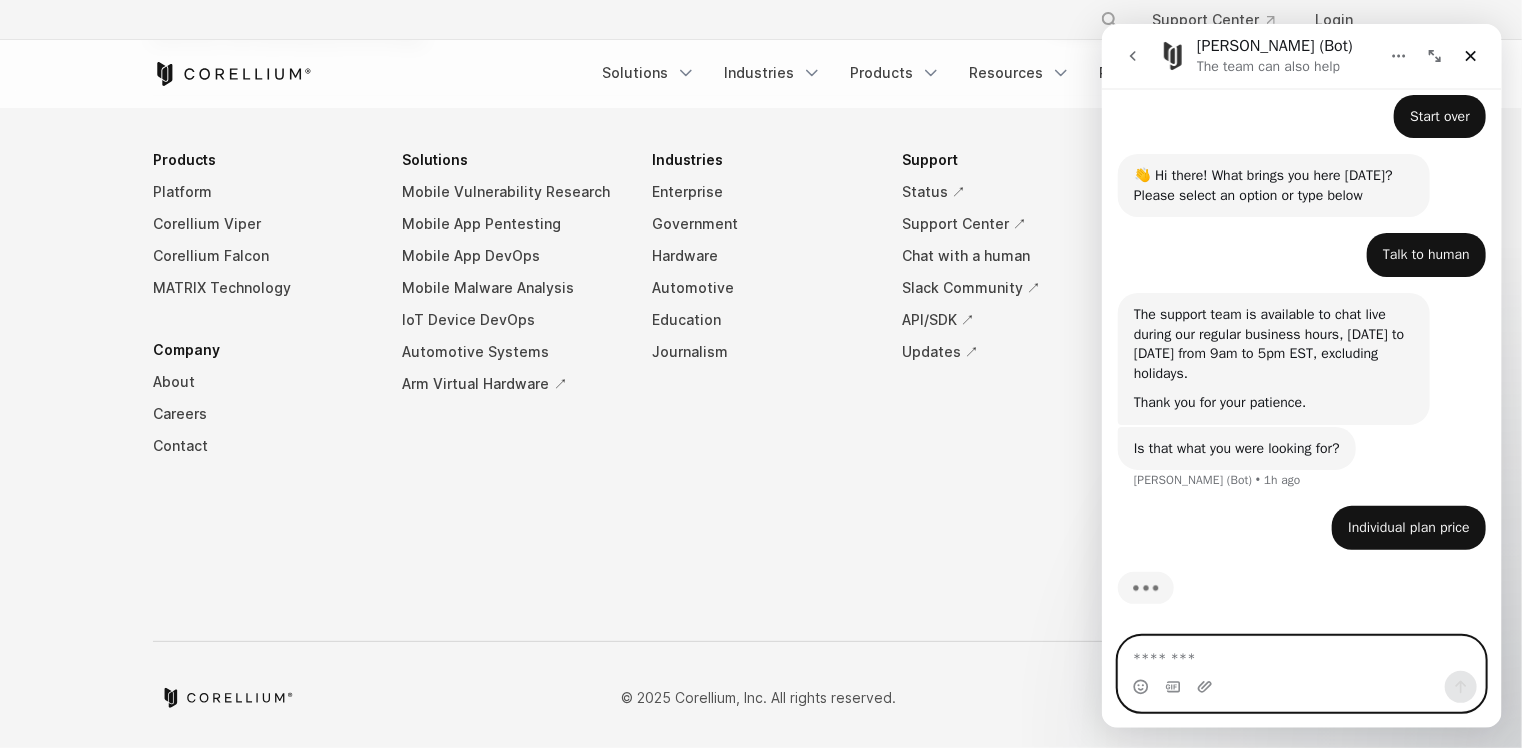 click at bounding box center (1301, 654) 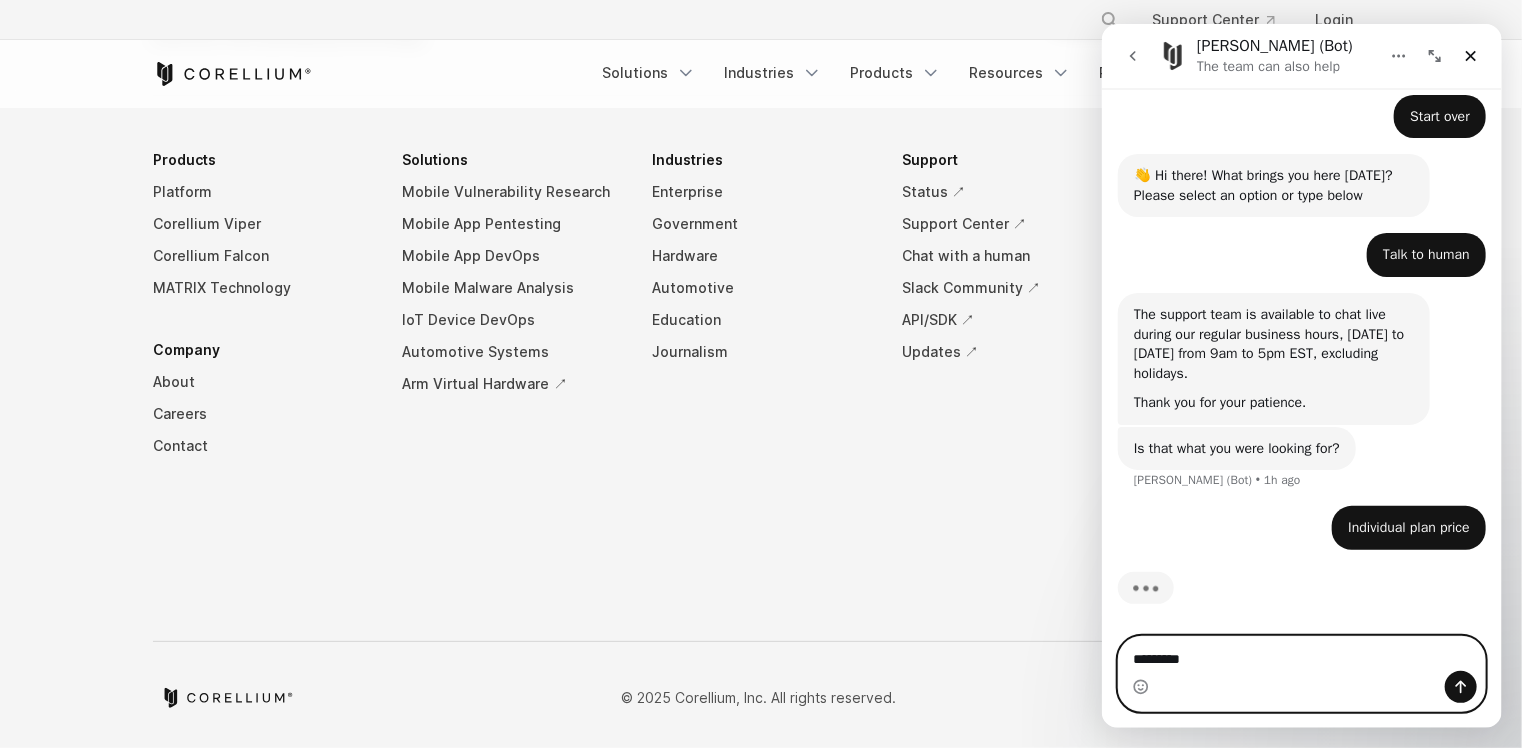 type on "**********" 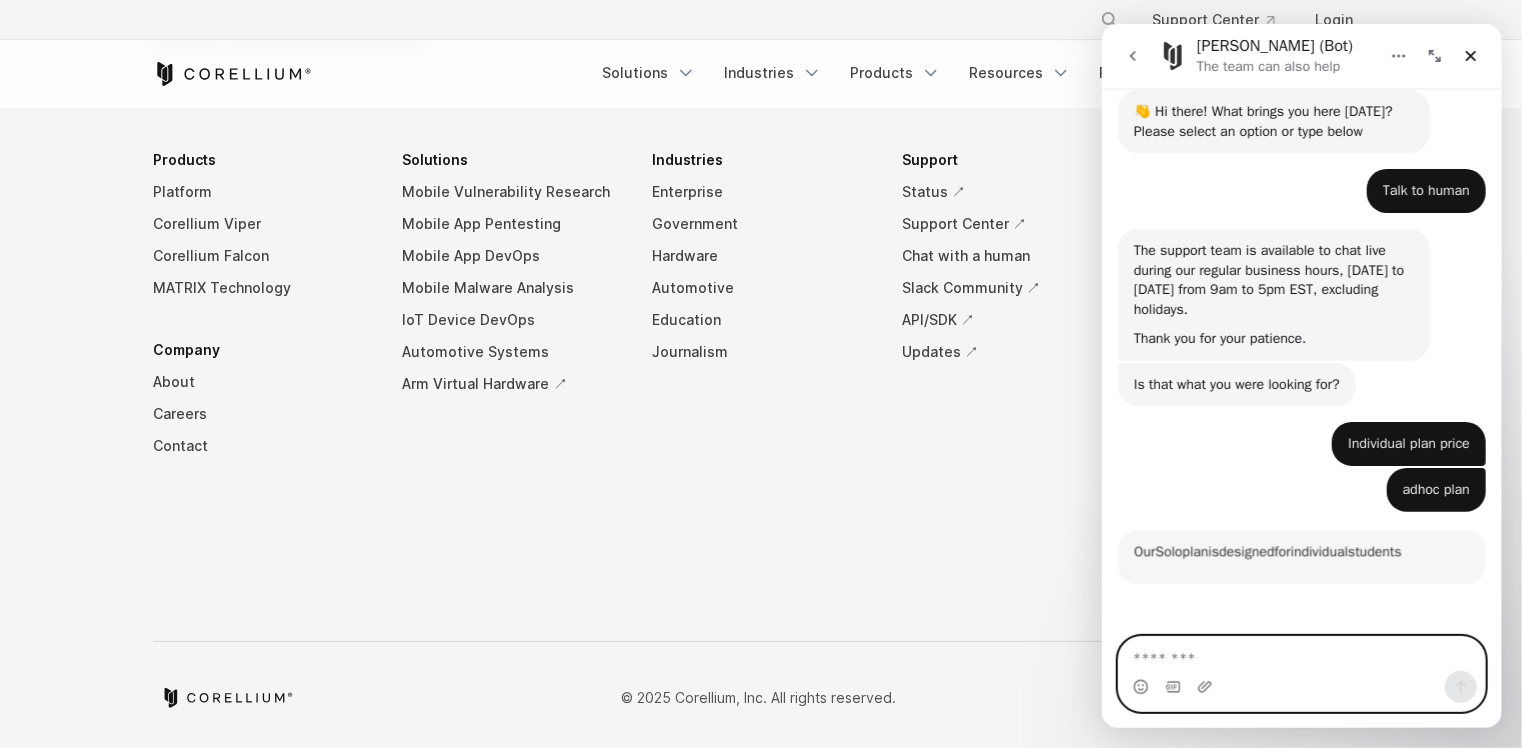scroll, scrollTop: 418, scrollLeft: 0, axis: vertical 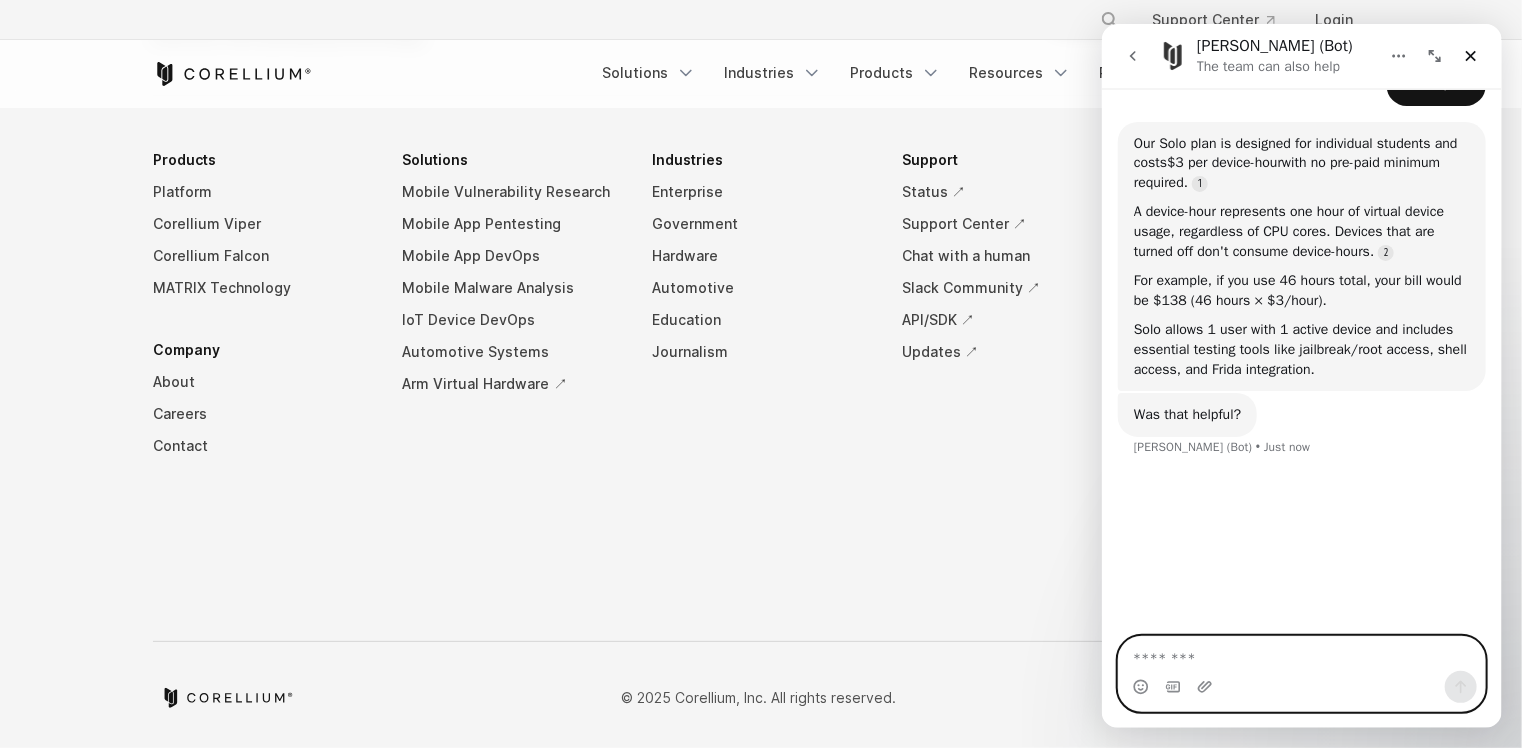 click at bounding box center (1301, 654) 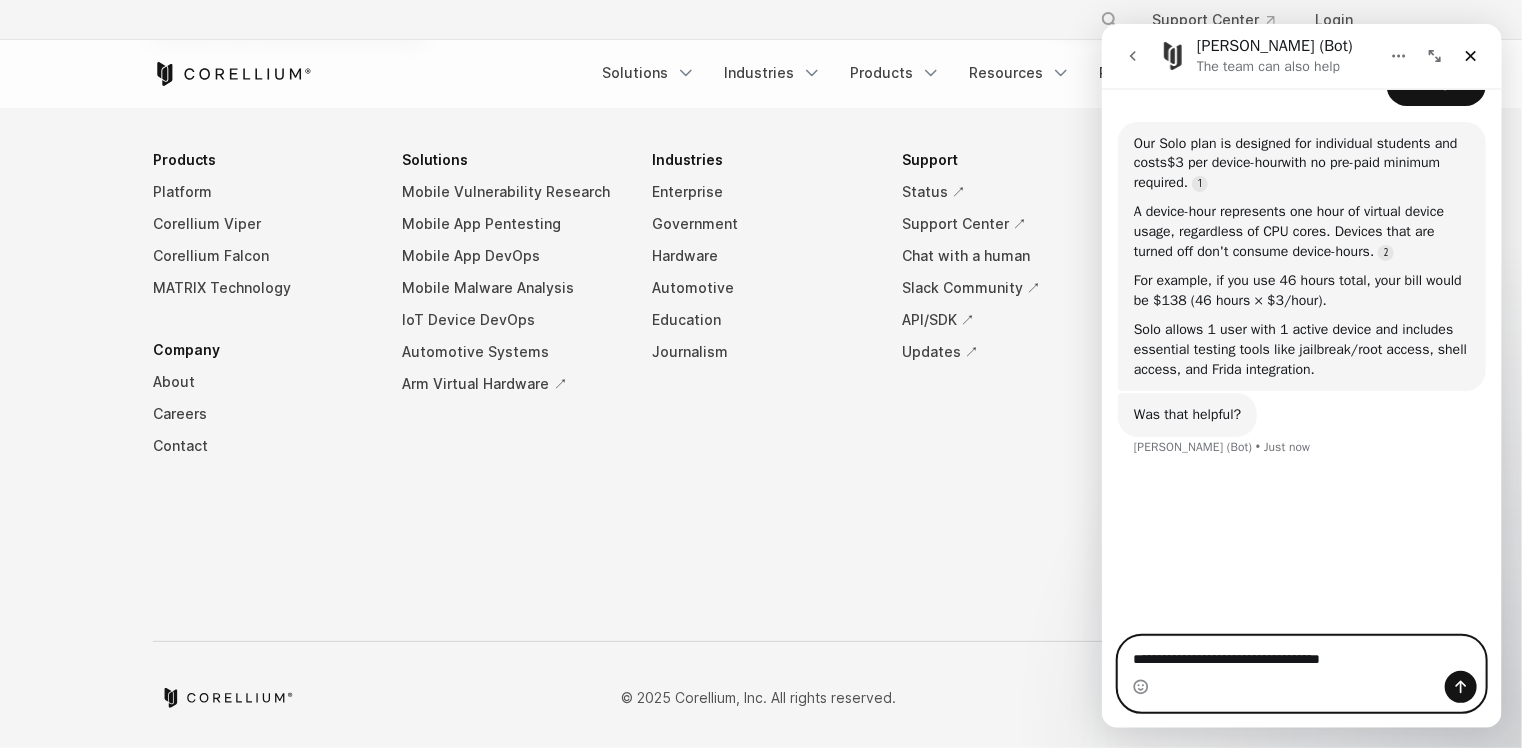 type on "**********" 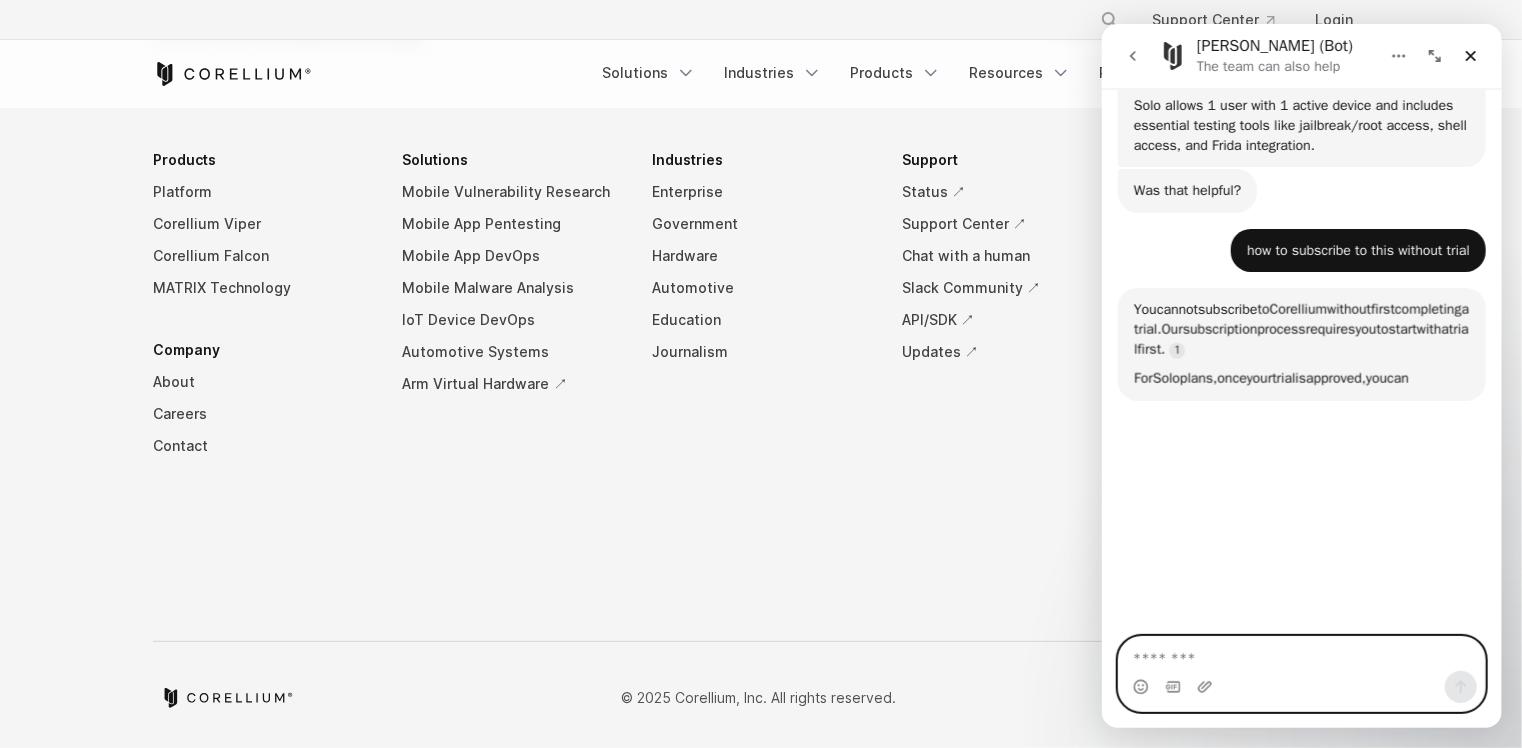 scroll, scrollTop: 1212, scrollLeft: 0, axis: vertical 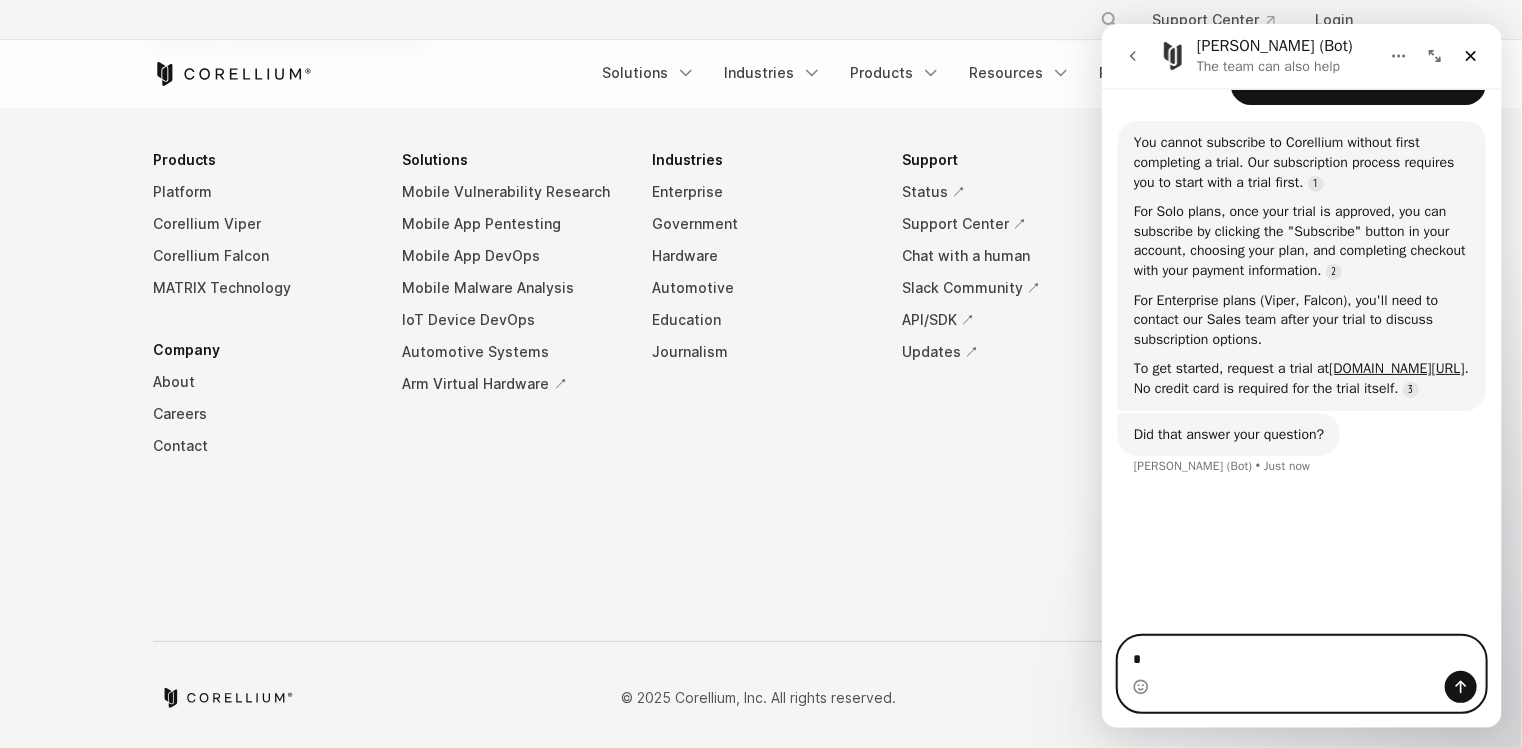 type on "**" 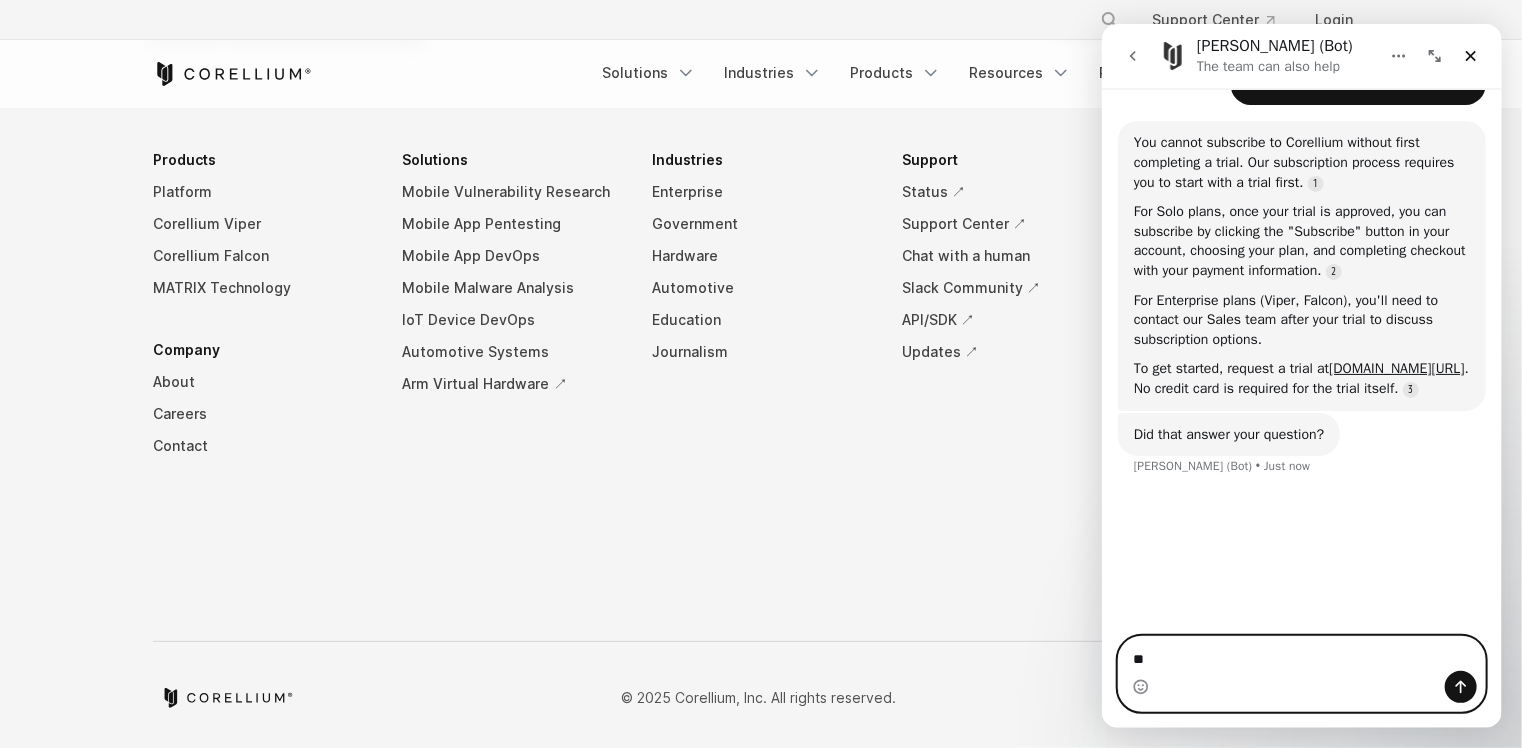 type 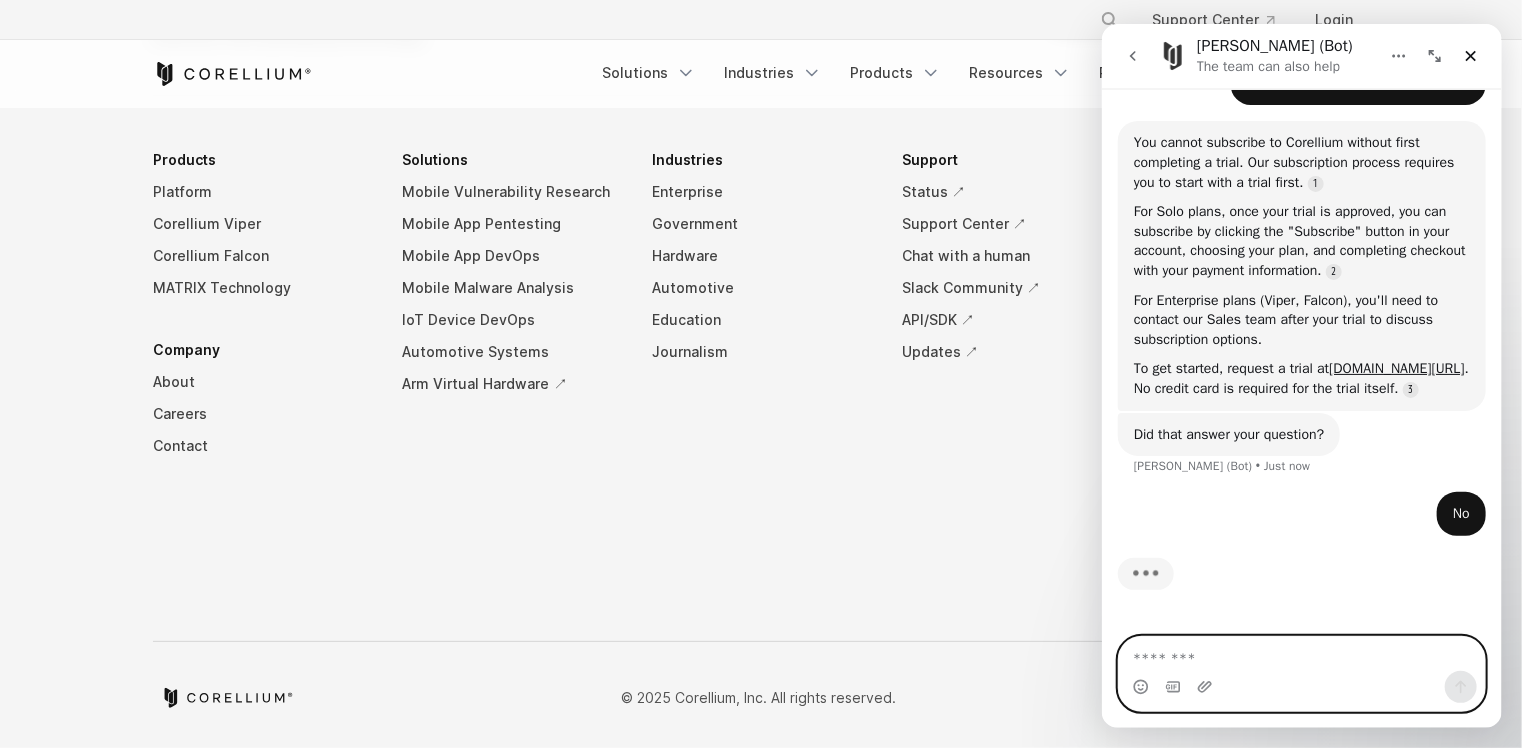 scroll, scrollTop: 1239, scrollLeft: 0, axis: vertical 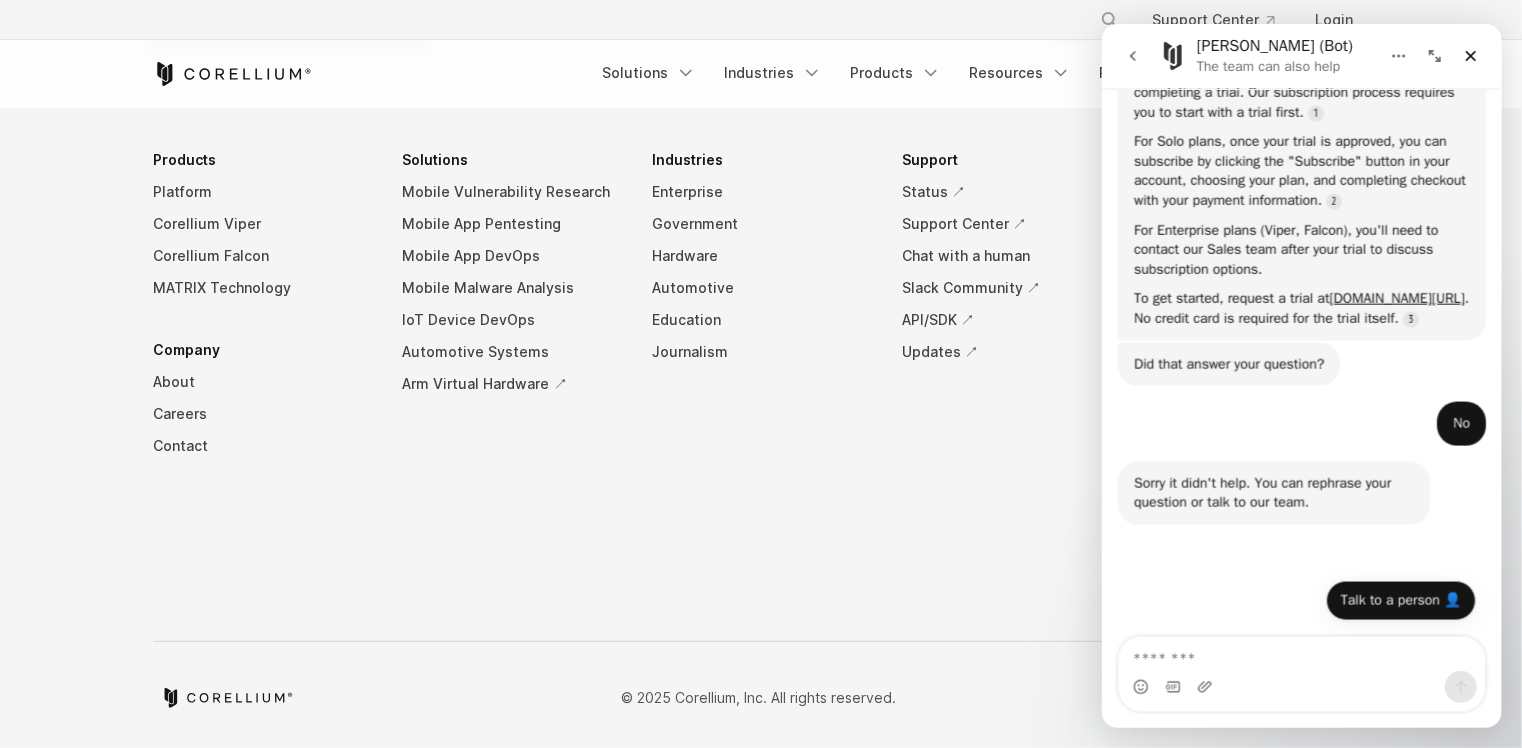 click on "Talk to a person 👤" at bounding box center (1400, 601) 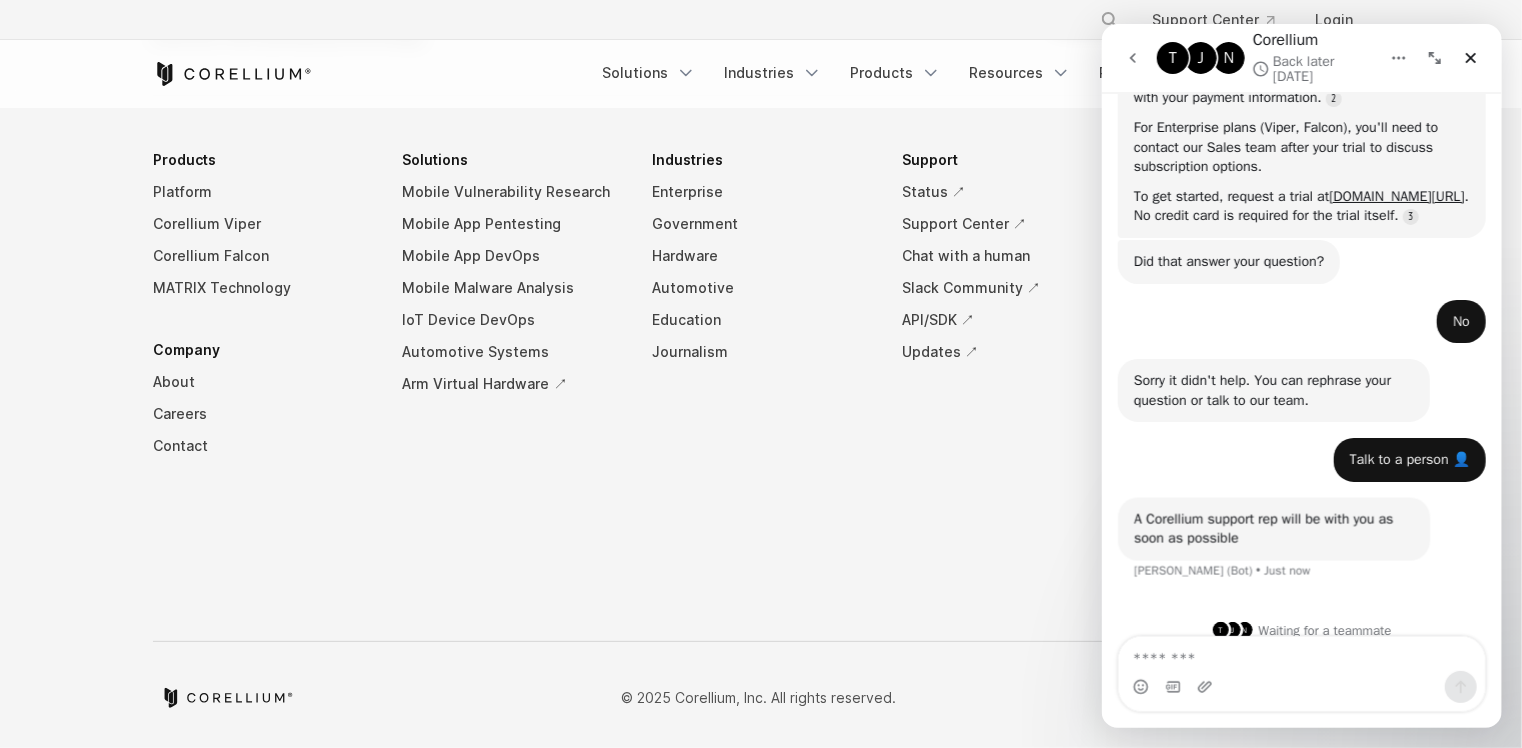 scroll, scrollTop: 1452, scrollLeft: 0, axis: vertical 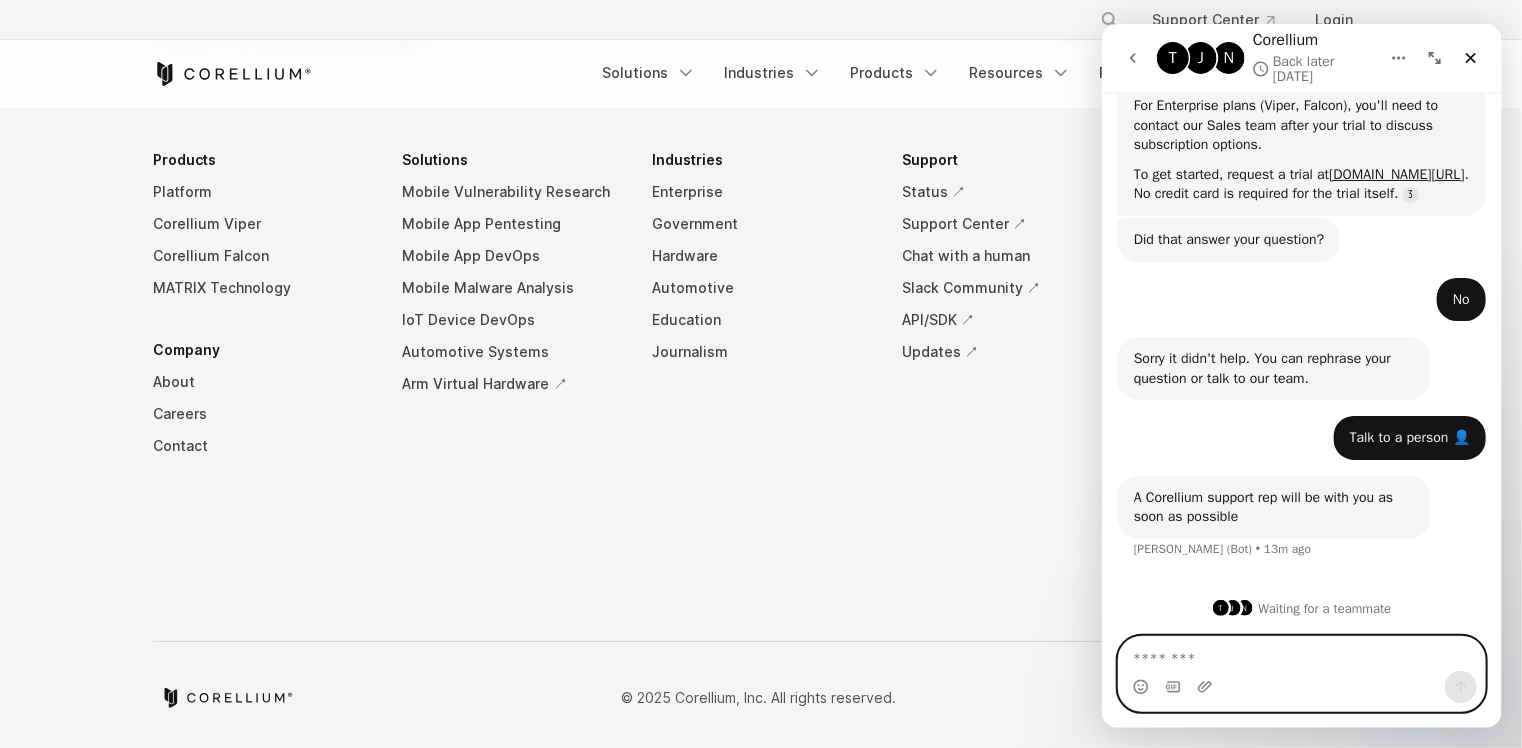 click at bounding box center (1301, 654) 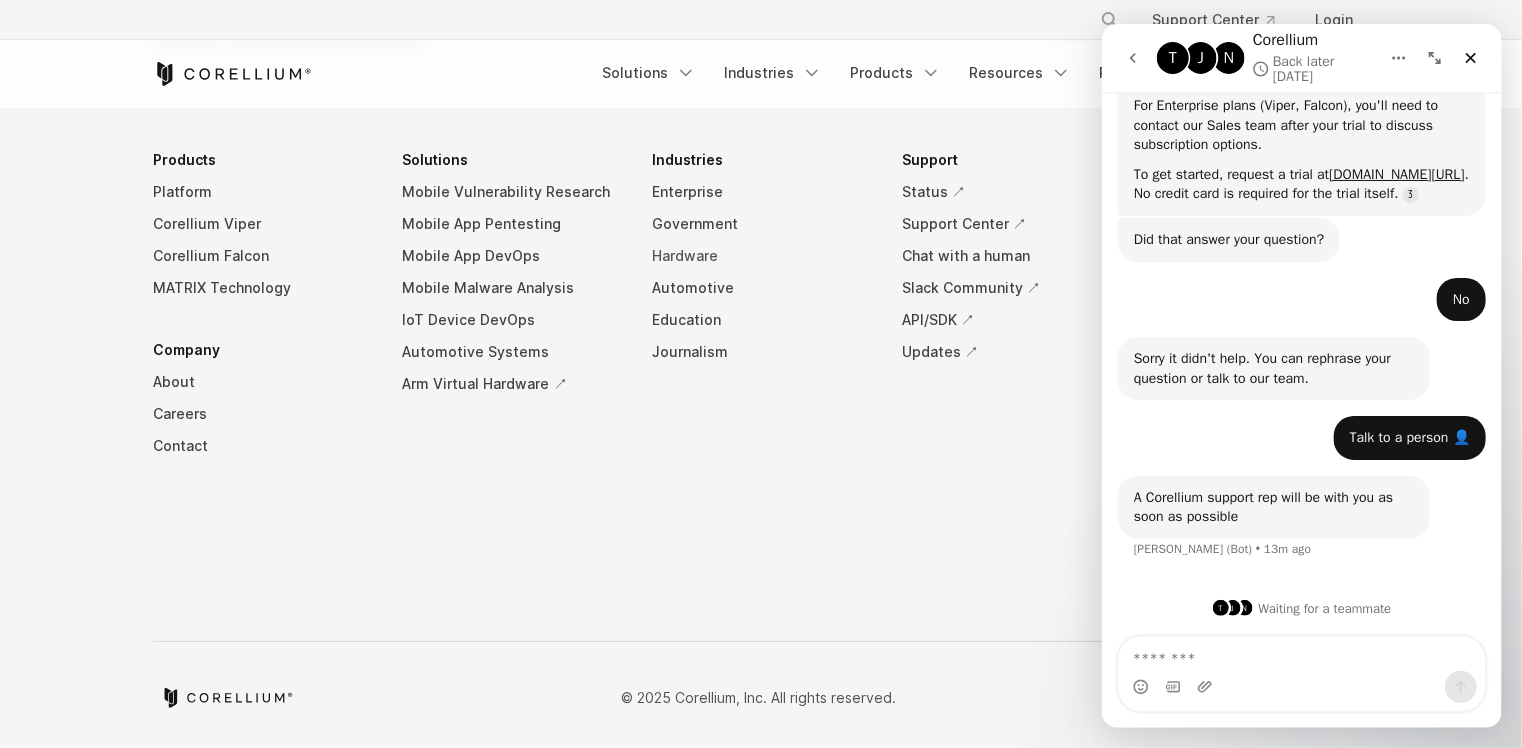 click on "Hardware" at bounding box center [761, 256] 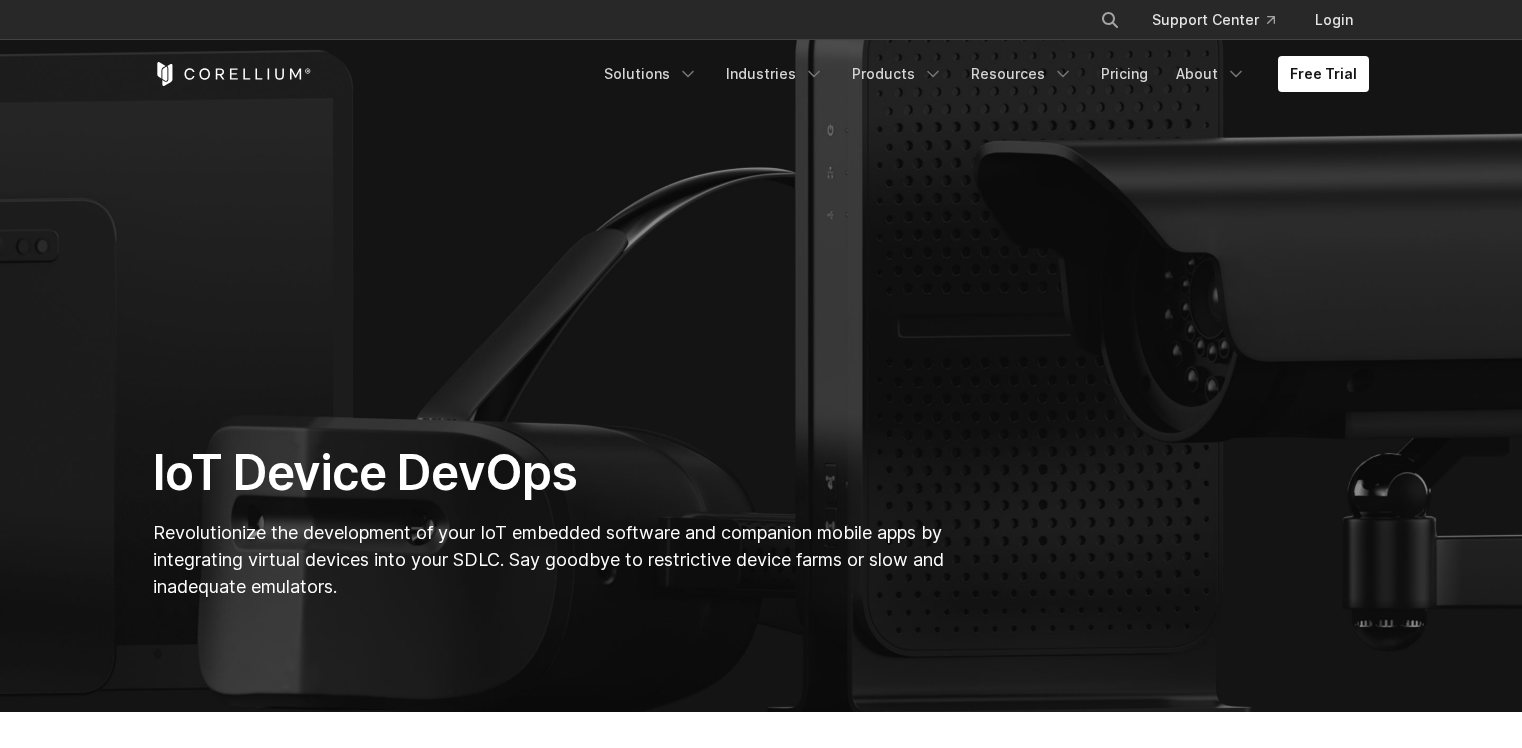 scroll, scrollTop: 0, scrollLeft: 0, axis: both 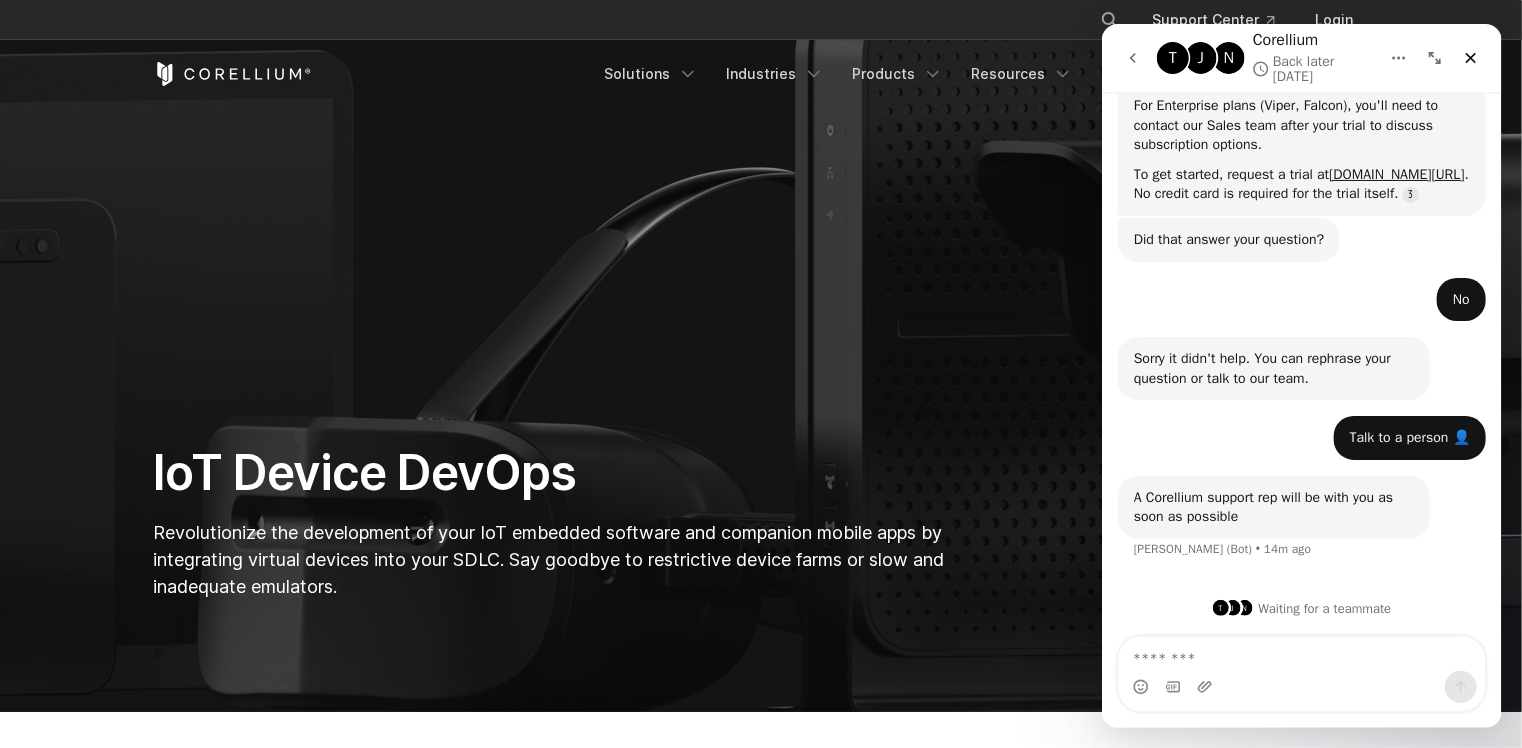 click at bounding box center (1301, 674) 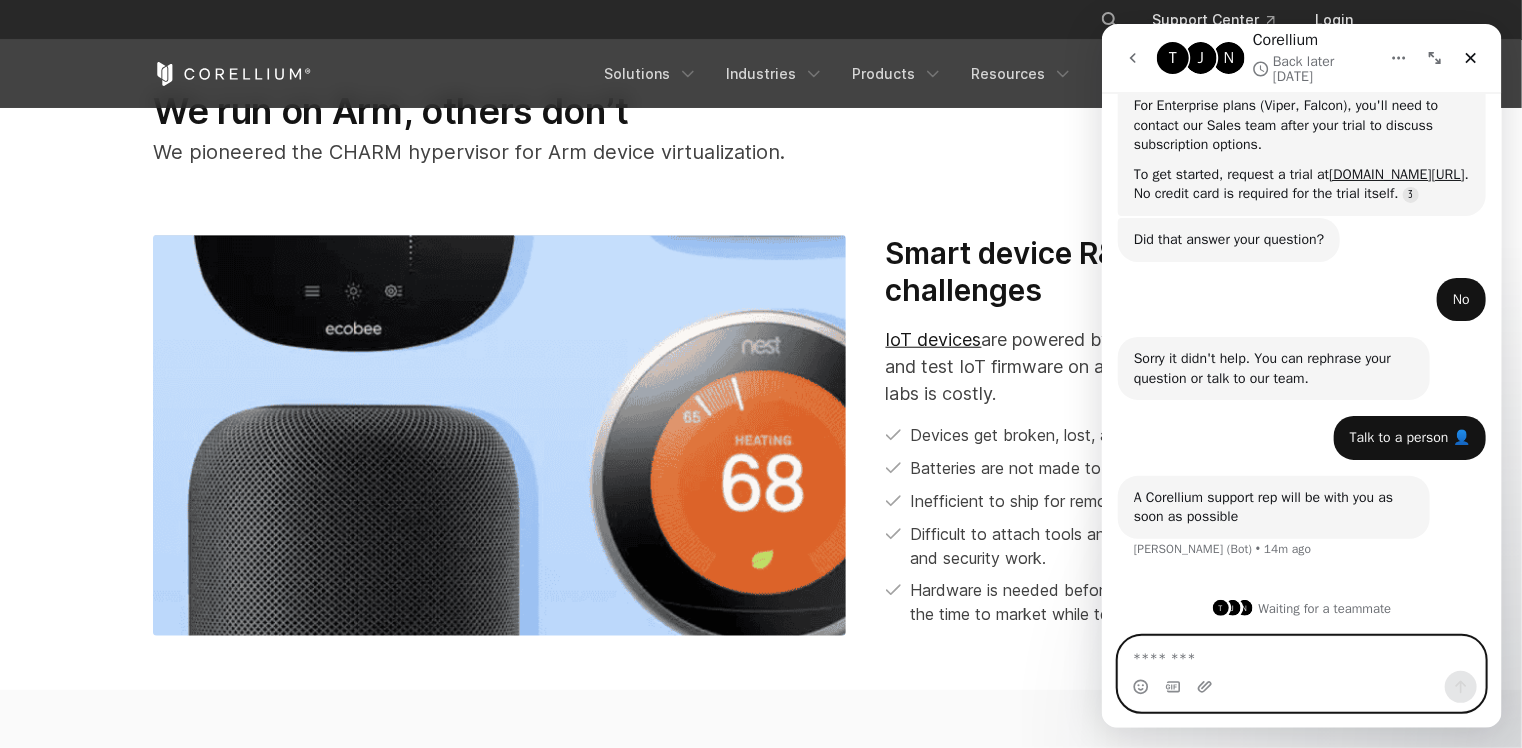 scroll, scrollTop: 1080, scrollLeft: 0, axis: vertical 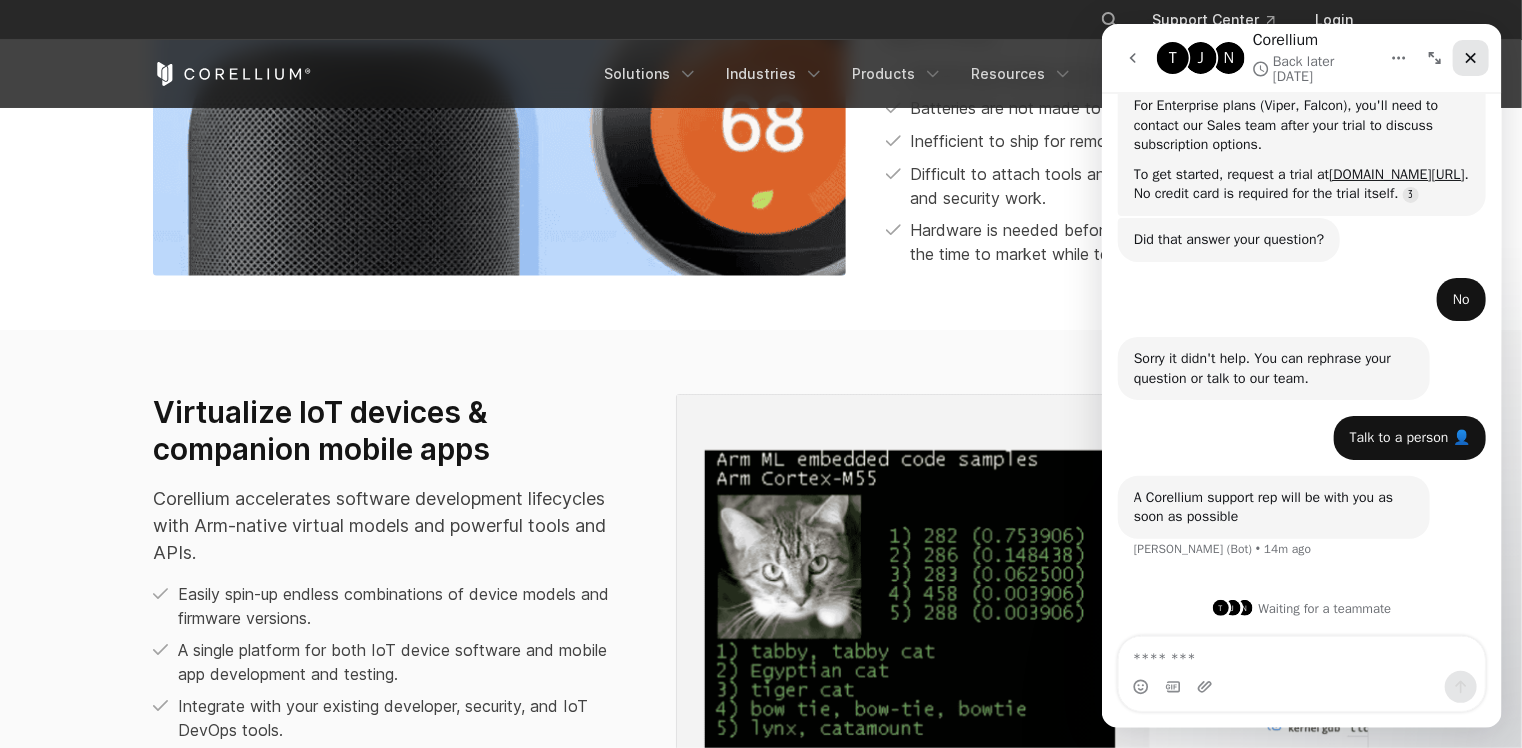 click at bounding box center [1470, 58] 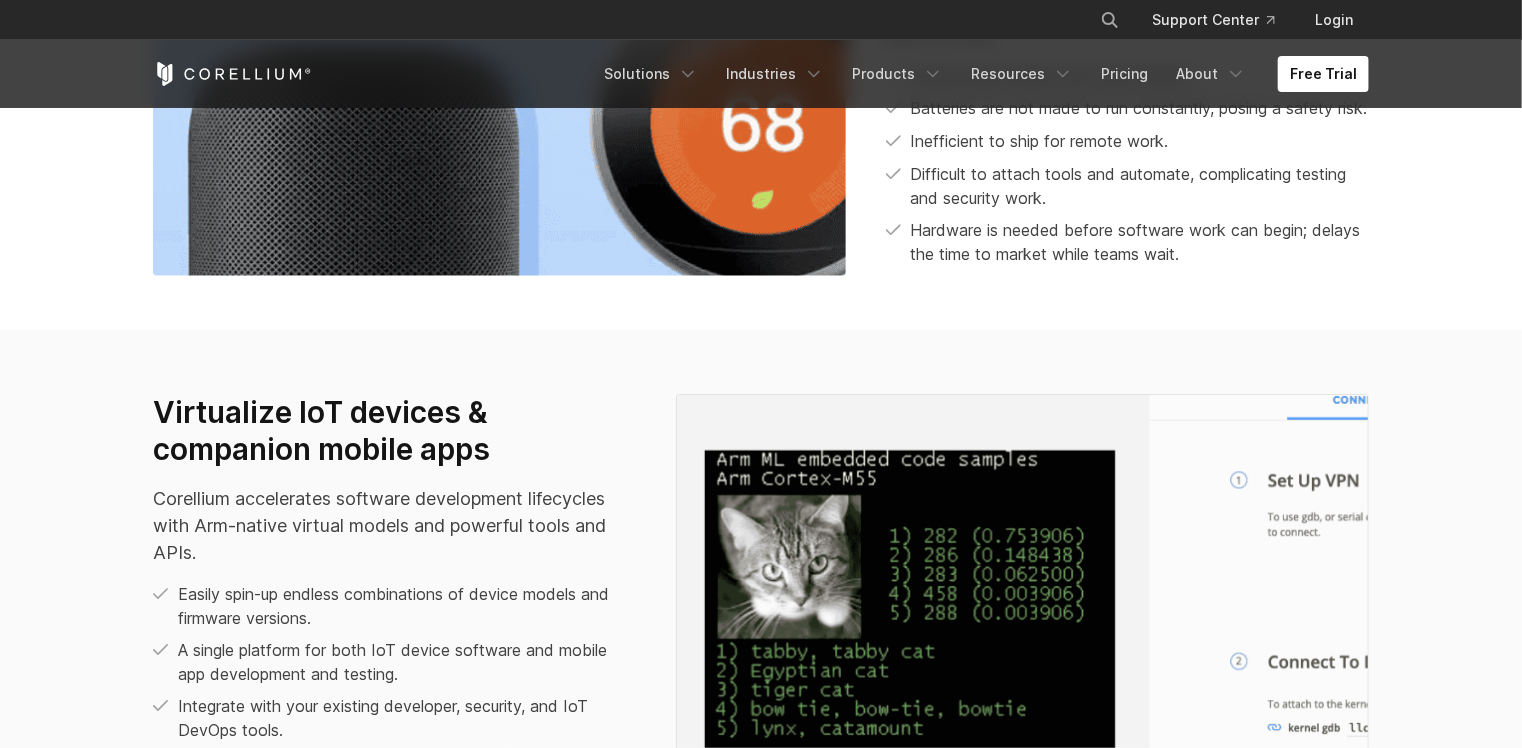scroll, scrollTop: 840, scrollLeft: 0, axis: vertical 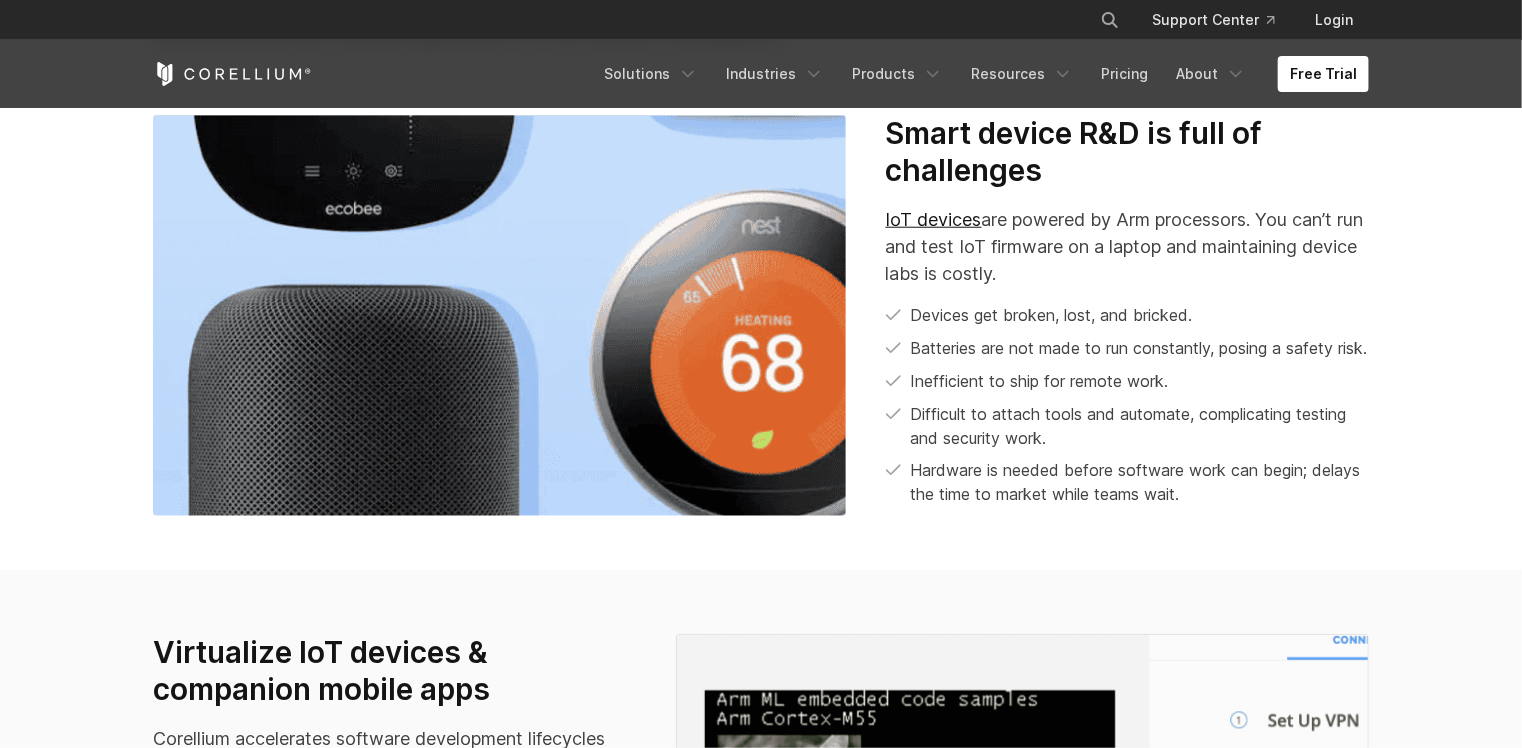 click on "IoT devices  are powered by Arm processors. You can’t run and test IoT firmware on a laptop and maintaining device labs is costly." at bounding box center (1127, 246) 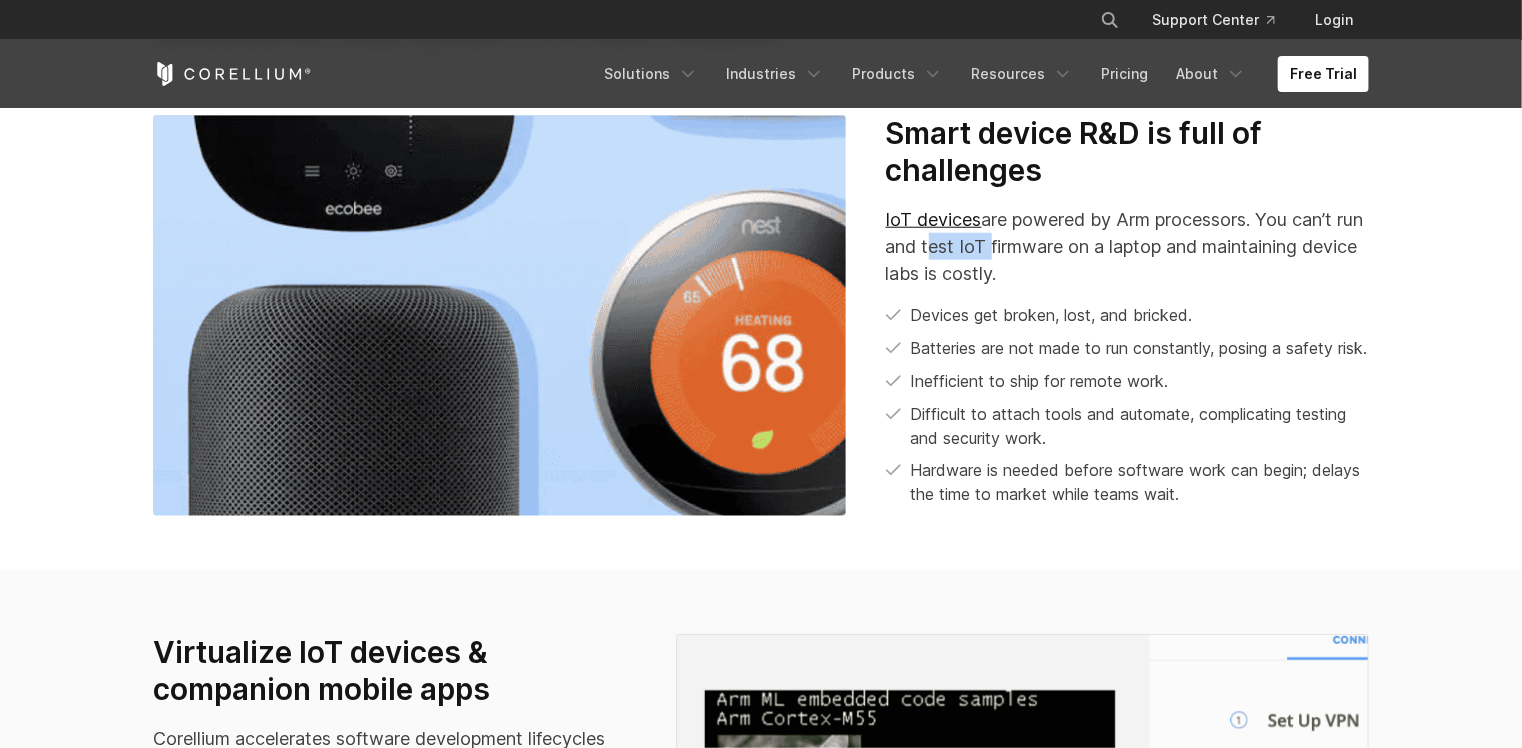 drag, startPoint x: 1141, startPoint y: 291, endPoint x: 1011, endPoint y: 297, distance: 130.13838 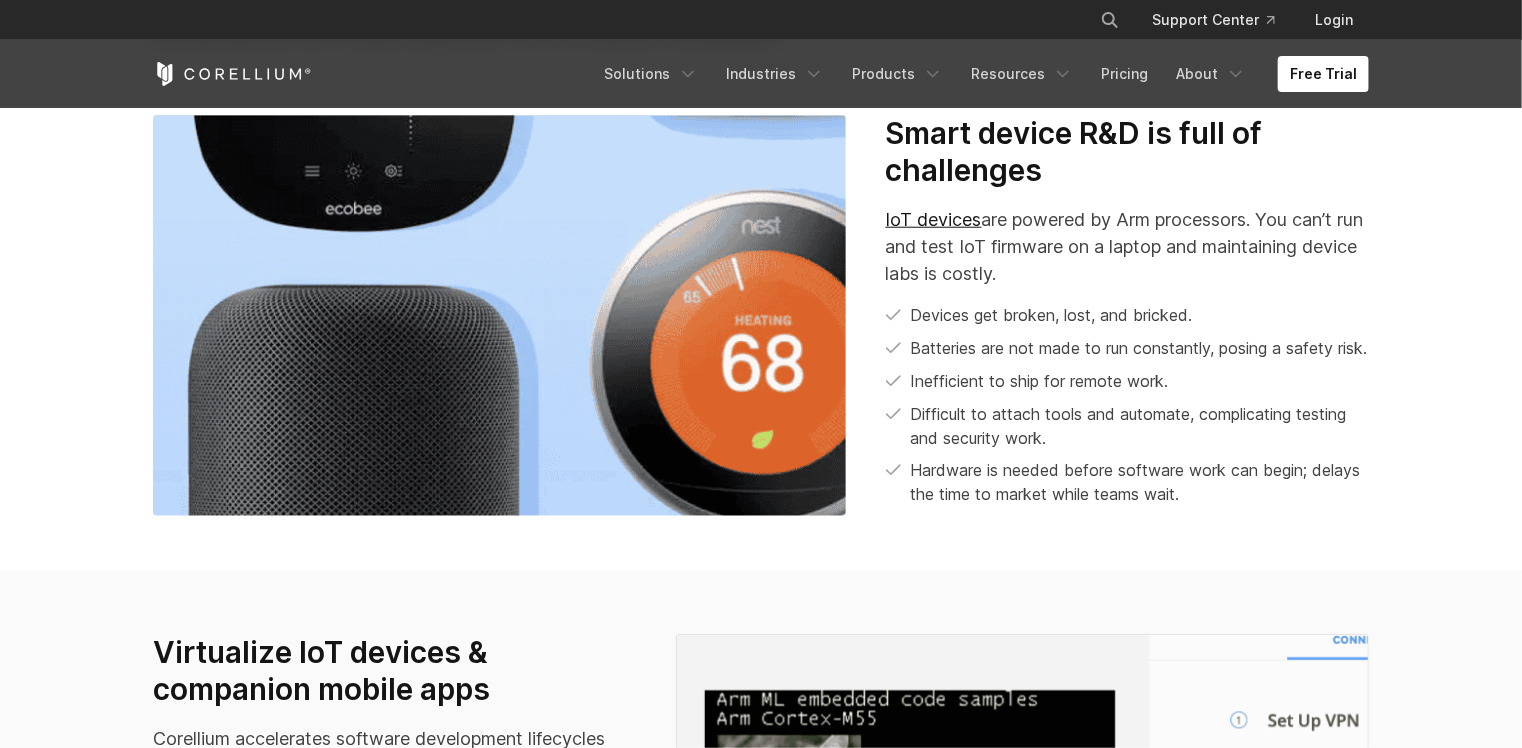 click on "IoT devices  are powered by Arm processors. You can’t run and test IoT firmware on a laptop and maintaining device labs is costly." at bounding box center (1127, 246) 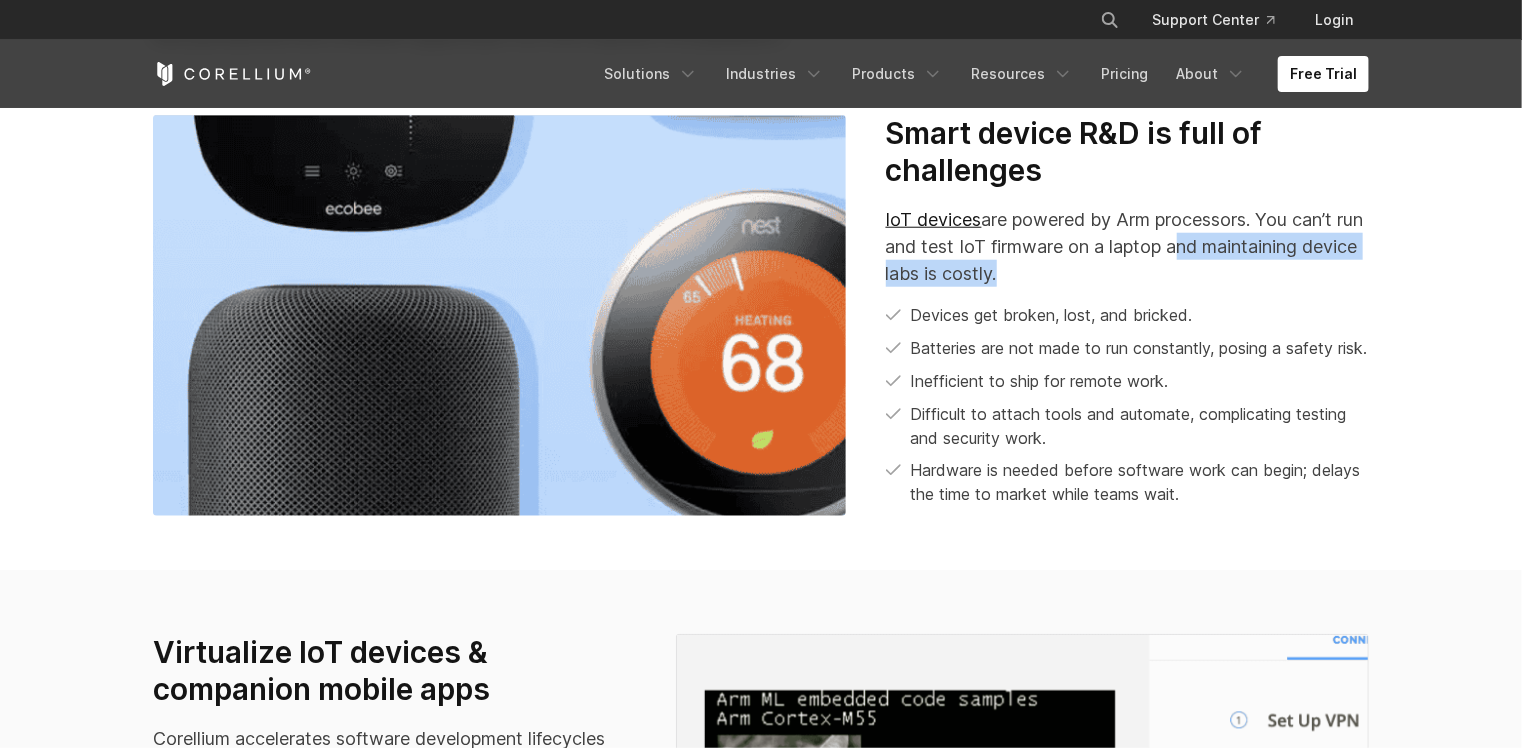 drag, startPoint x: 985, startPoint y: 300, endPoint x: 1308, endPoint y: 300, distance: 323 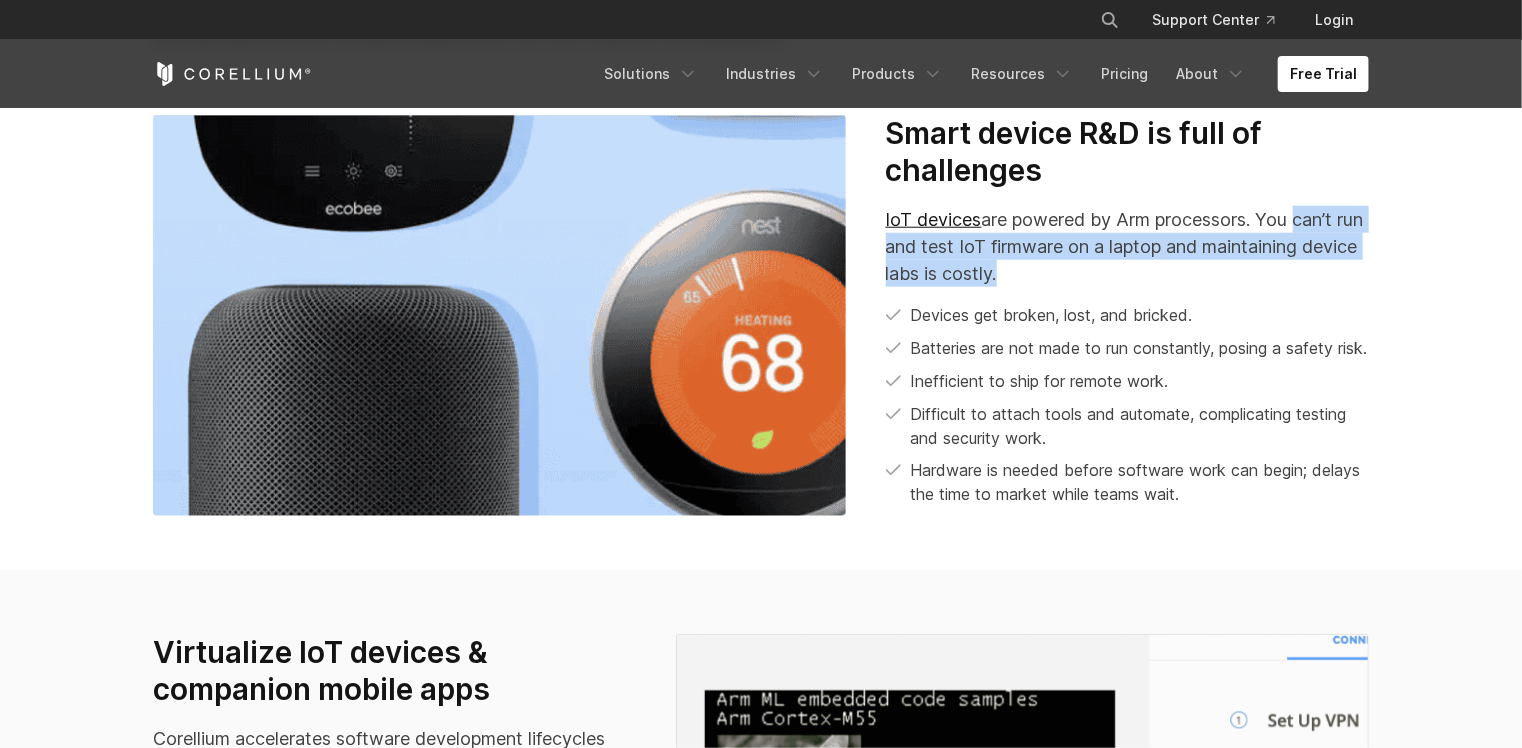 drag, startPoint x: 1308, startPoint y: 300, endPoint x: 924, endPoint y: 288, distance: 384.18747 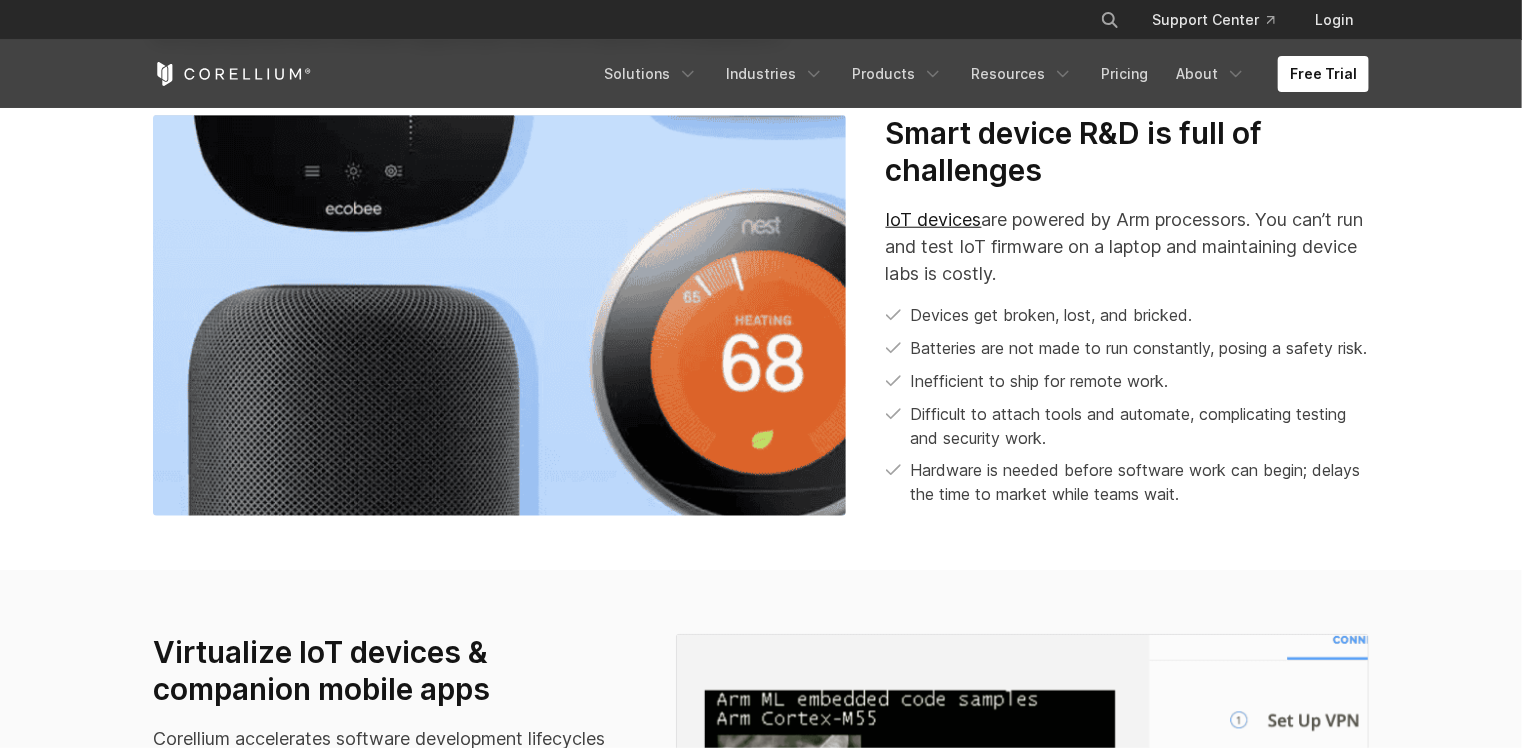 click on "Smart device R&D is full of challenges
IoT devices  are powered by Arm processors. You can’t run and test IoT firmware on a laptop and maintaining device labs is costly.
Devices get broken, lost, and bricked.
Batteries are not made to run constantly, posing a safety risk.
Inefficient to ship for remote work.
Difficult to attach tools and automate, complicating testing and security work.
Hardware is needed before software work can begin; delays the time to market while teams wait." at bounding box center [1127, 310] 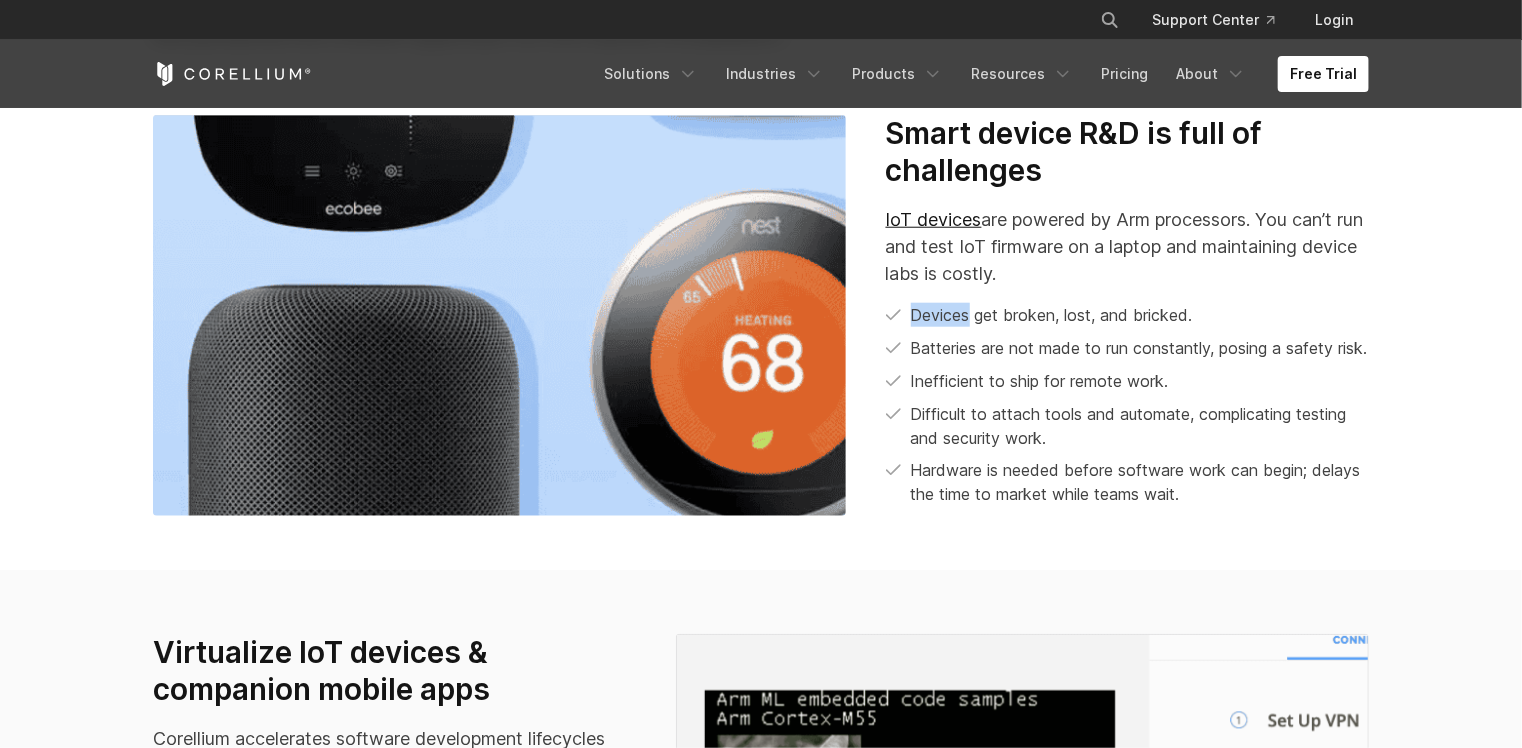 click on "Smart device R&D is full of challenges
IoT devices  are powered by Arm processors. You can’t run and test IoT firmware on a laptop and maintaining device labs is costly.
Devices get broken, lost, and bricked.
Batteries are not made to run constantly, posing a safety risk.
Inefficient to ship for remote work.
Difficult to attach tools and automate, complicating testing and security work.
Hardware is needed before software work can begin; delays the time to market while teams wait." at bounding box center (1127, 310) 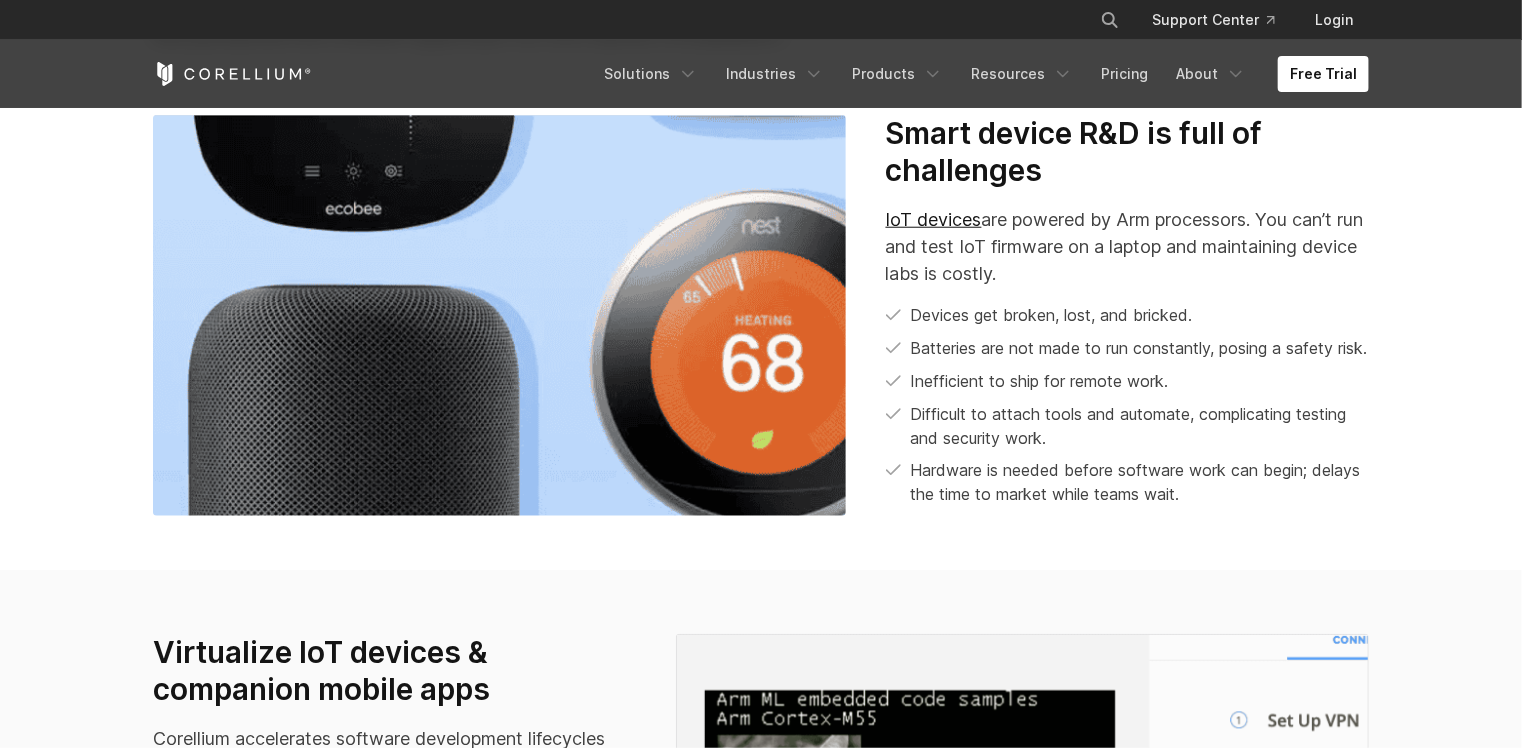 click on "Batteries are not made to run constantly, posing a safety risk." at bounding box center (1127, 348) 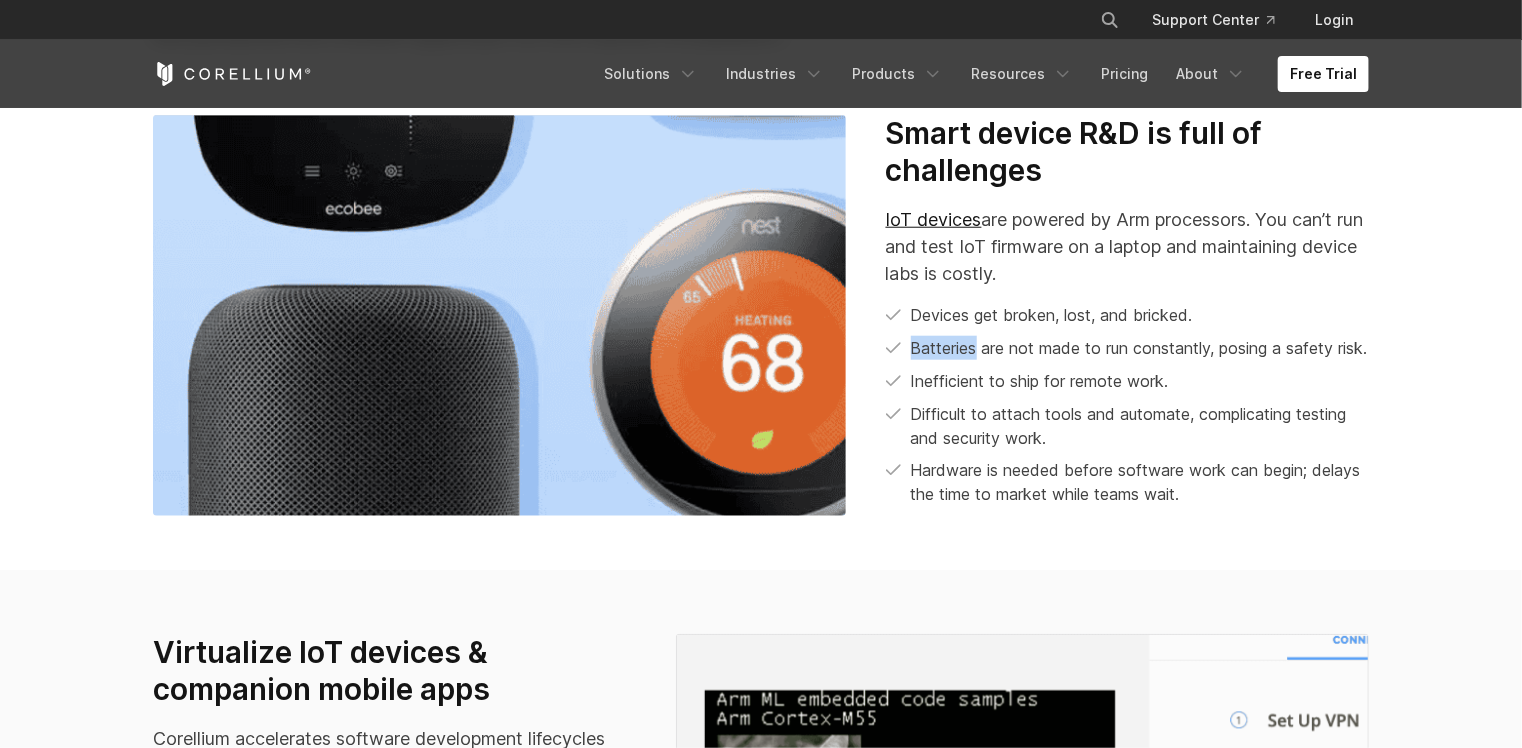 click on "Batteries are not made to run constantly, posing a safety risk." at bounding box center [1127, 348] 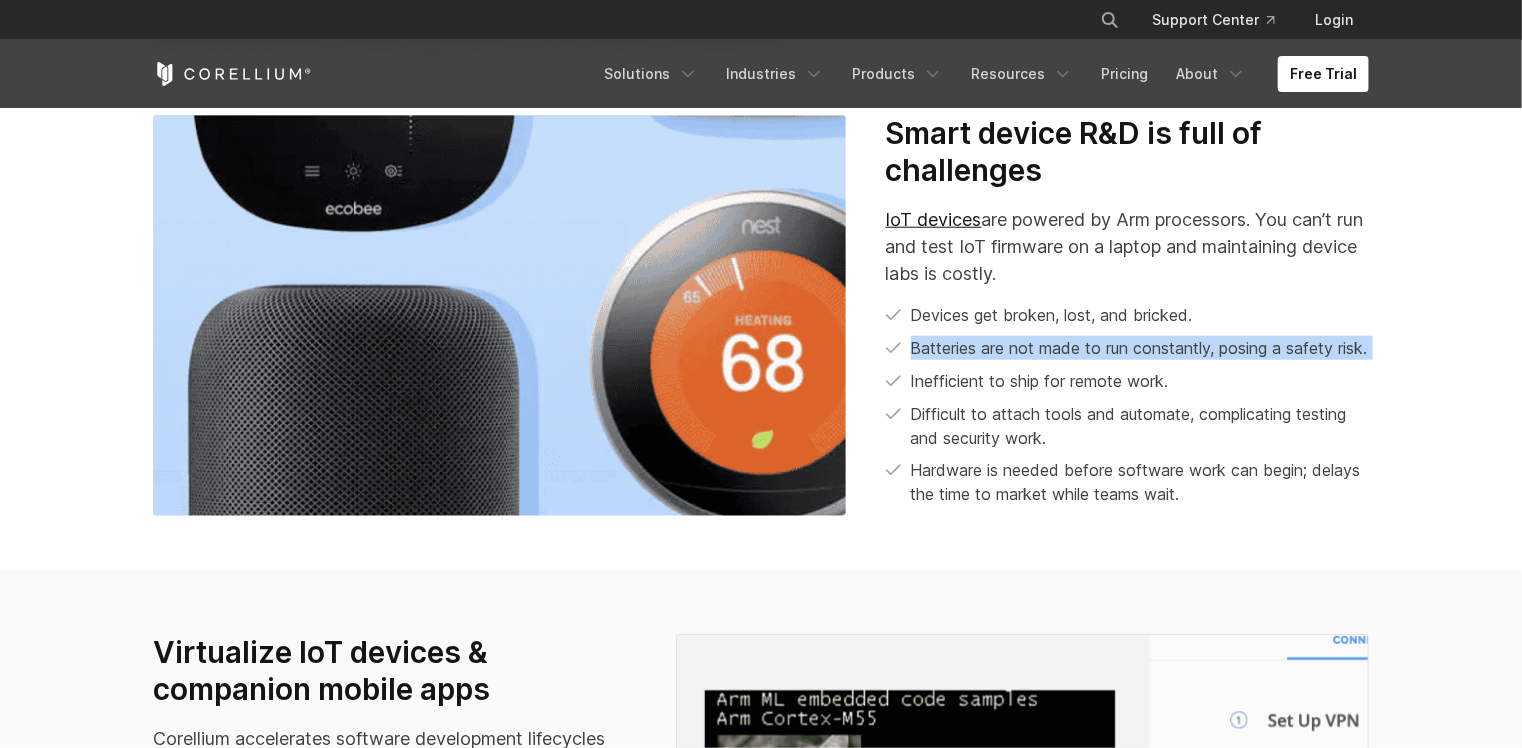 click on "Batteries are not made to run constantly, posing a safety risk." at bounding box center (1127, 348) 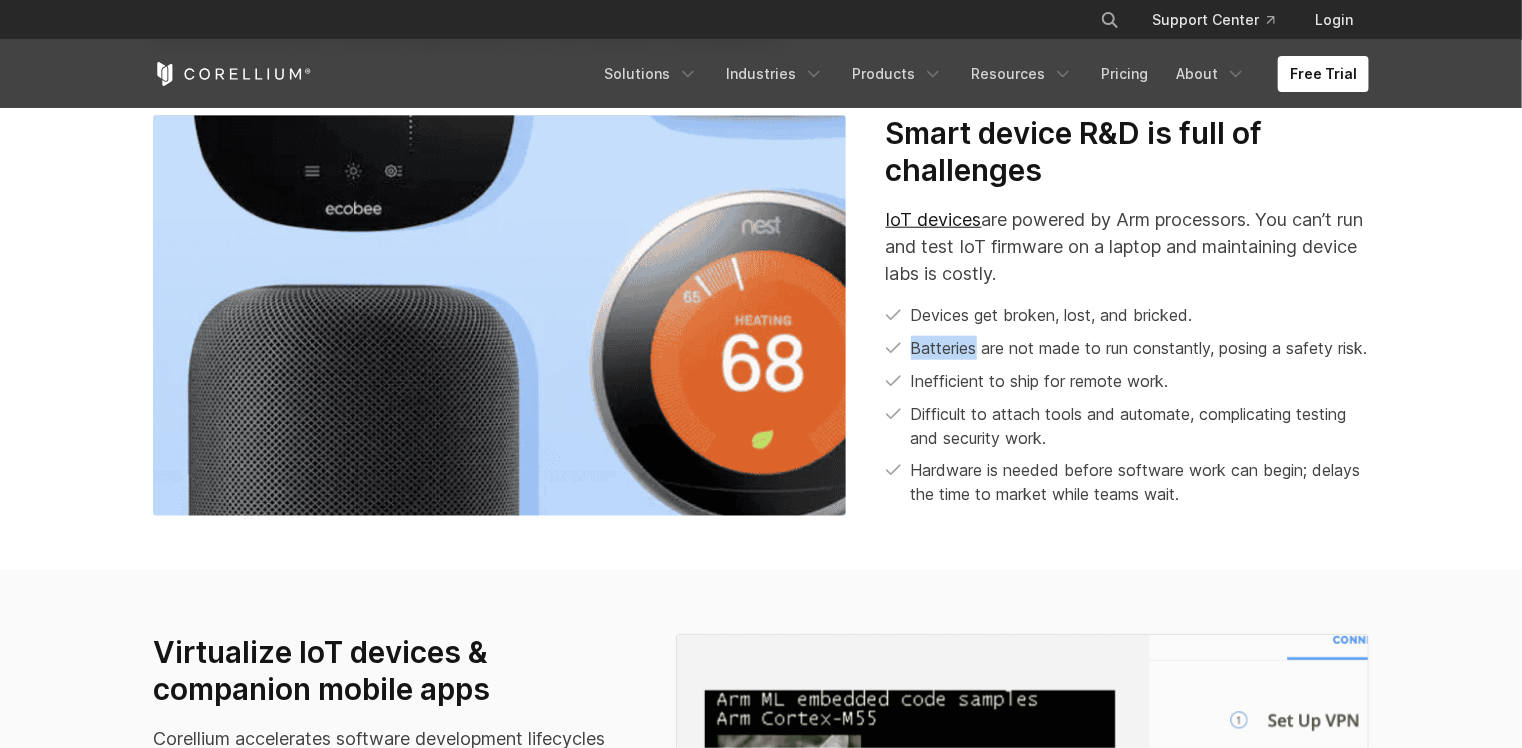 click on "Batteries are not made to run constantly, posing a safety risk." at bounding box center [1127, 348] 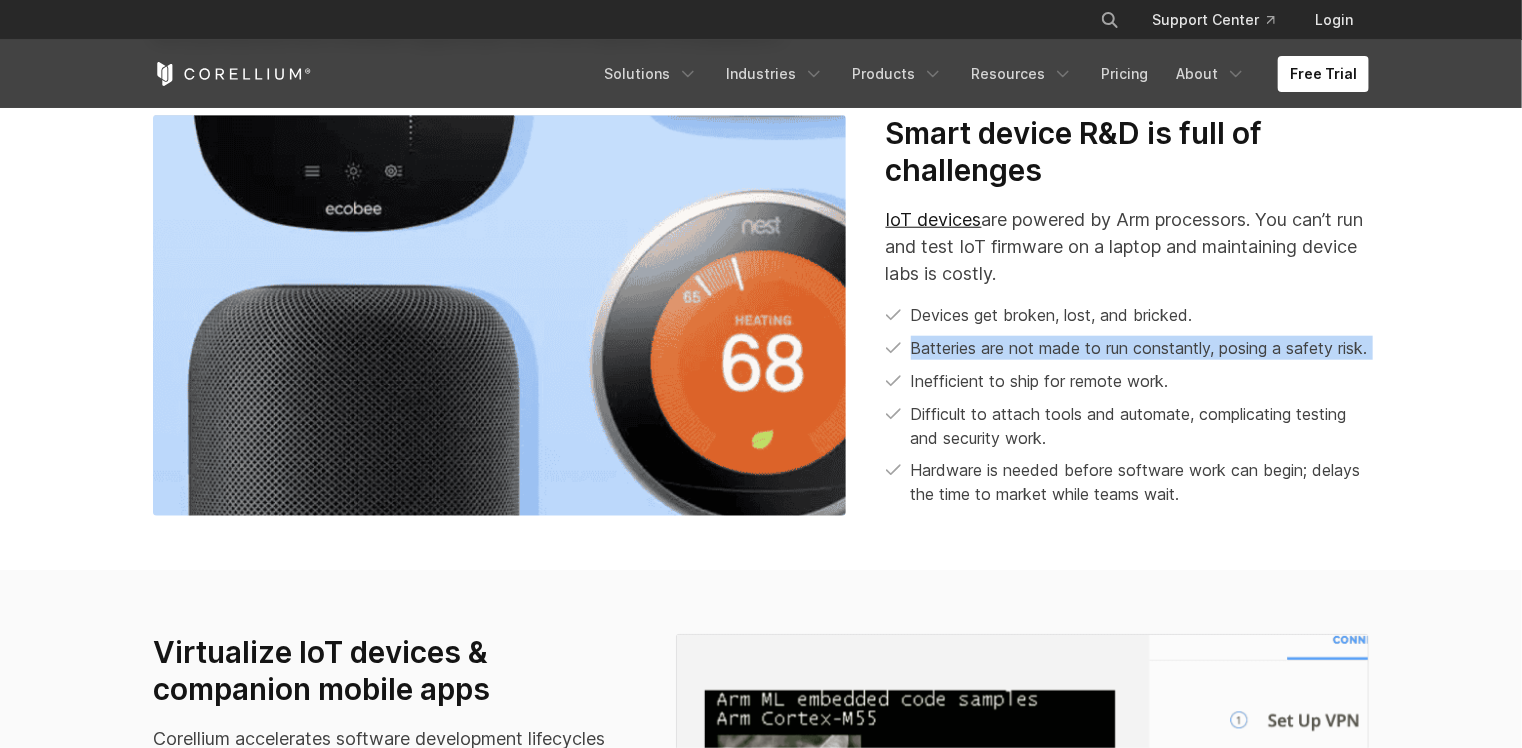 click on "Batteries are not made to run constantly, posing a safety risk." at bounding box center [1127, 348] 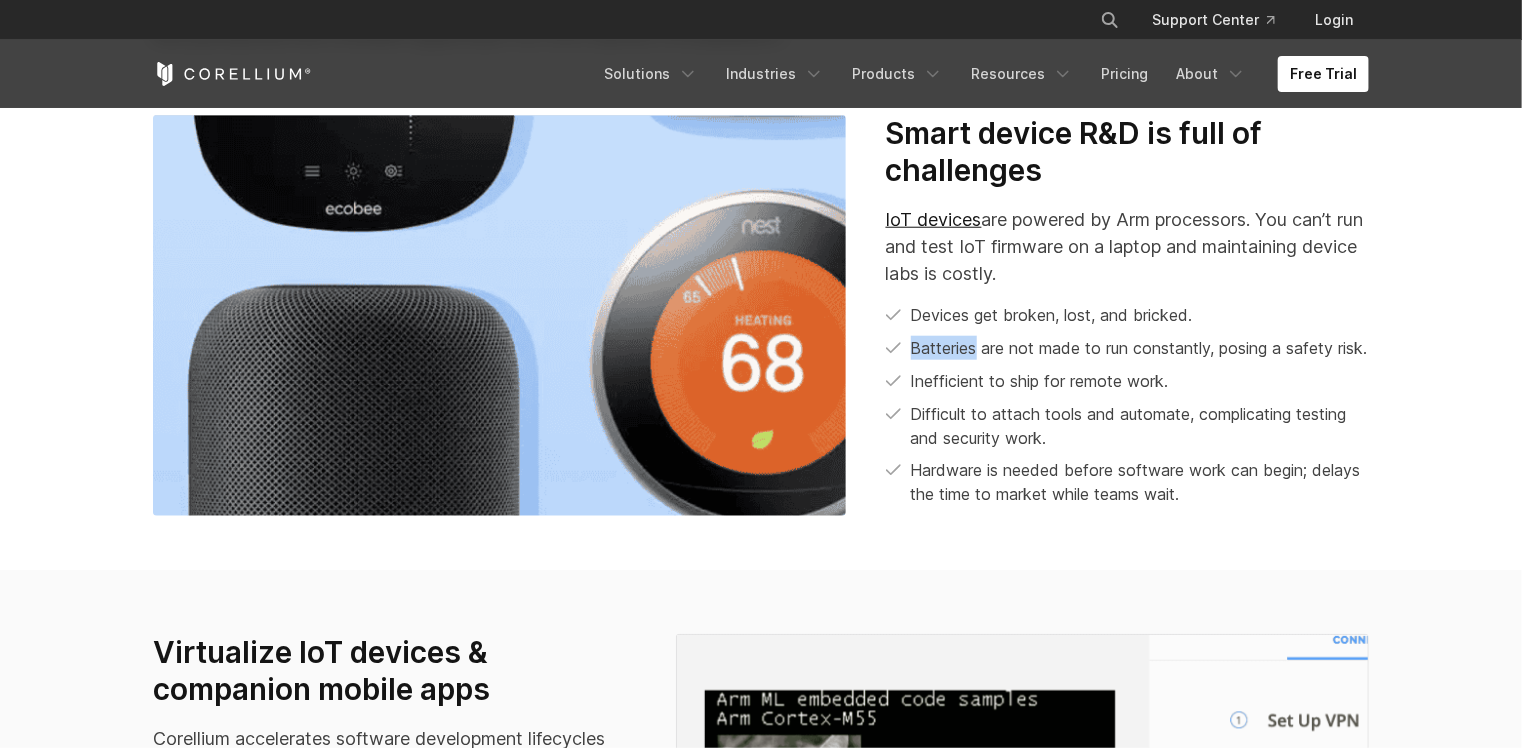 click on "Batteries are not made to run constantly, posing a safety risk." at bounding box center (1127, 348) 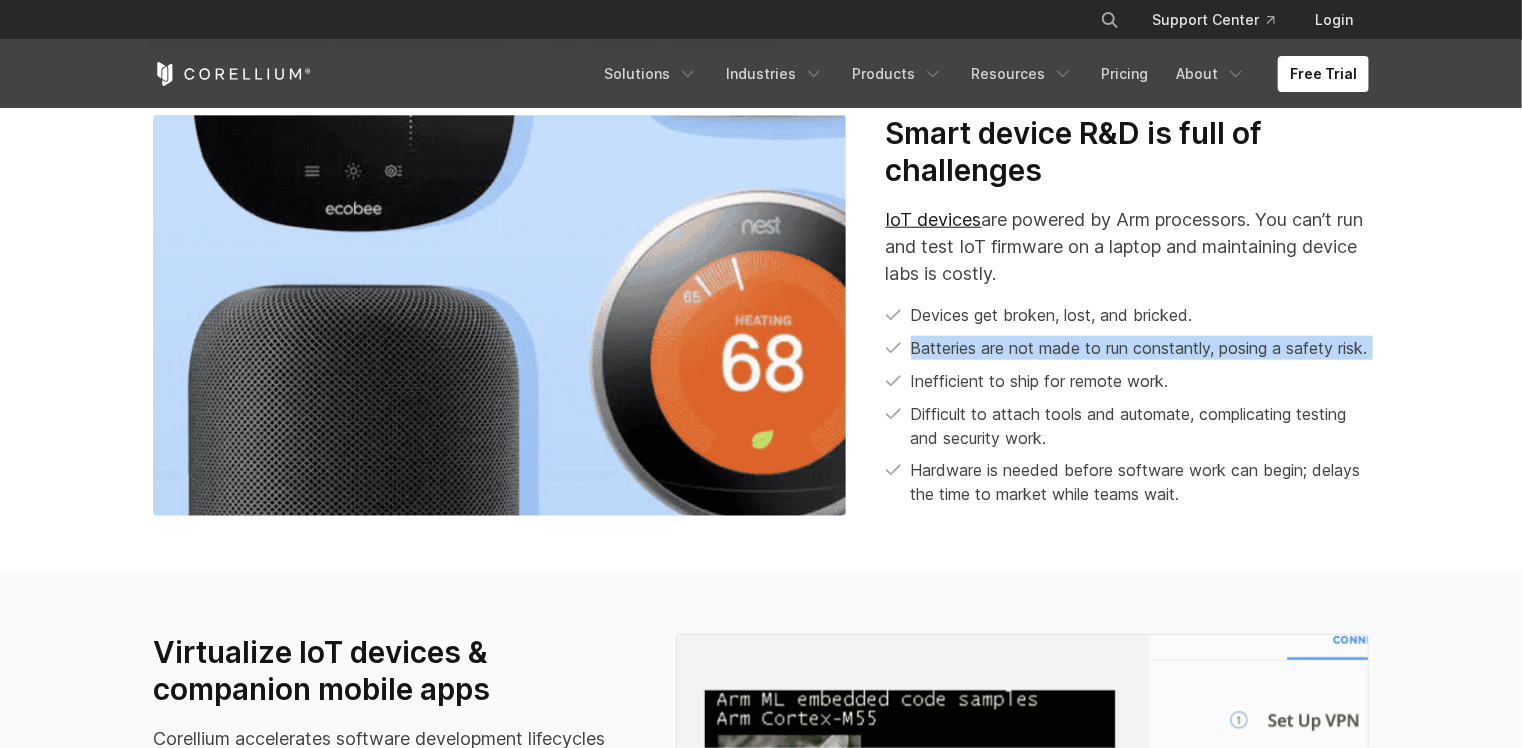 click on "Batteries are not made to run constantly, posing a safety risk." at bounding box center (1127, 348) 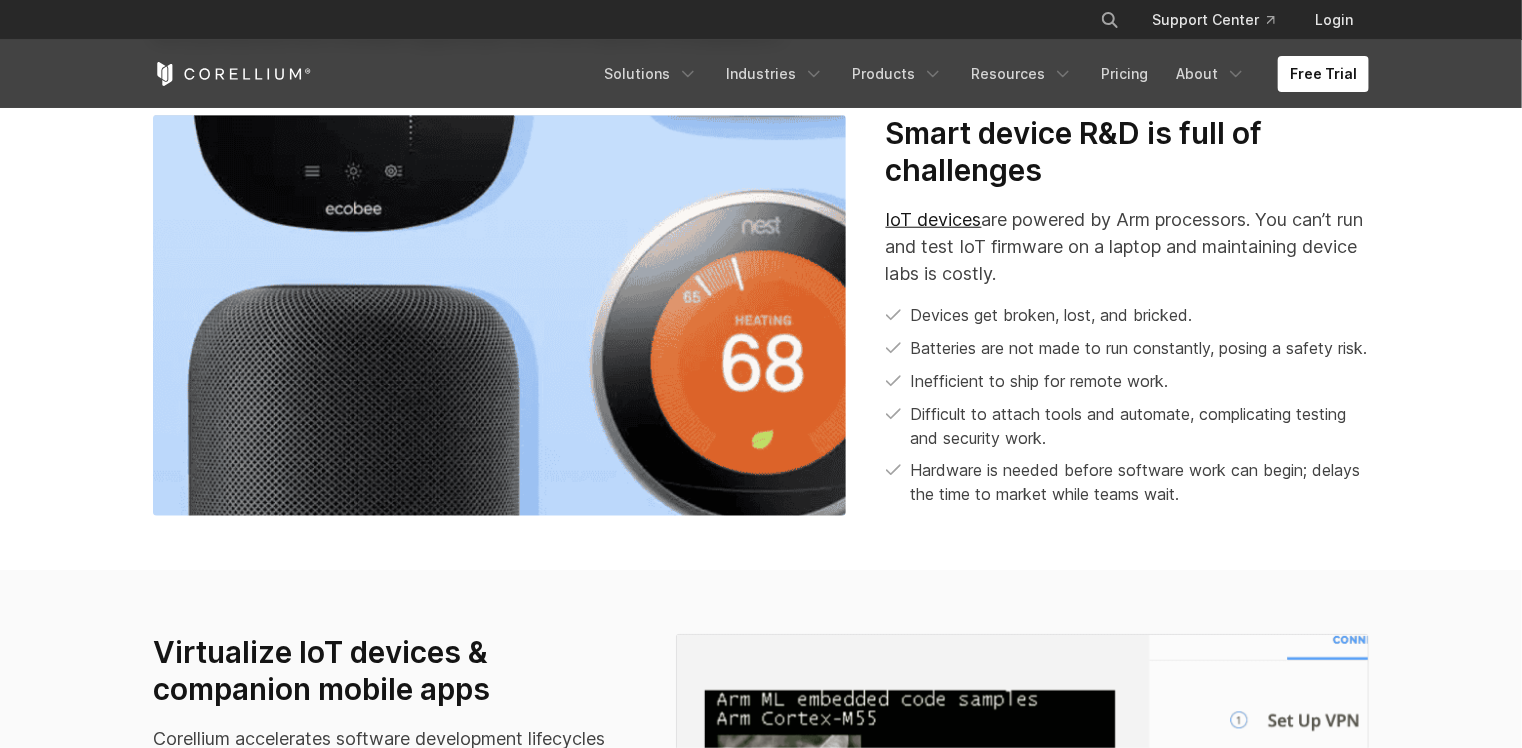 click on "Batteries are not made to run constantly, posing a safety risk." at bounding box center (1127, 348) 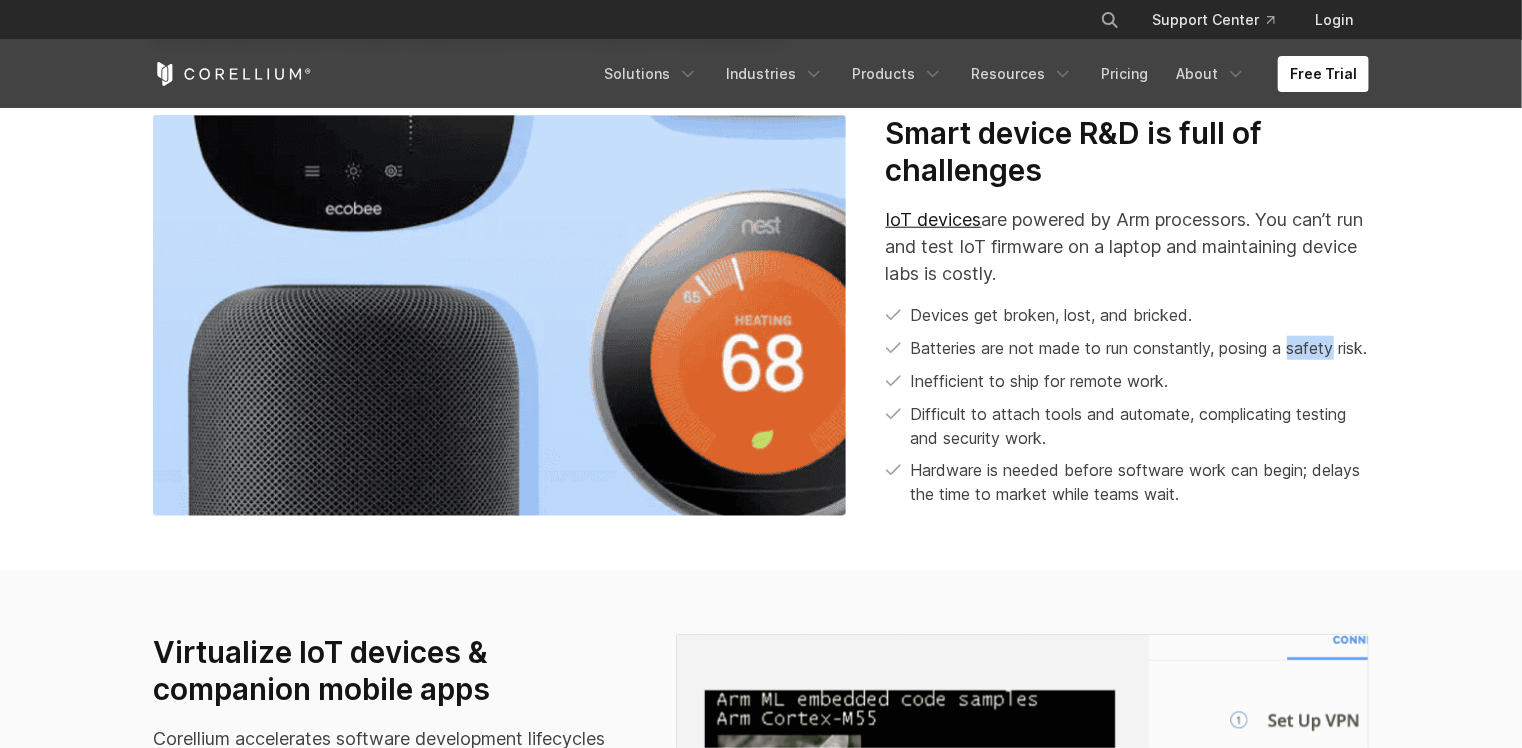 click on "Batteries are not made to run constantly, posing a safety risk." at bounding box center [1127, 348] 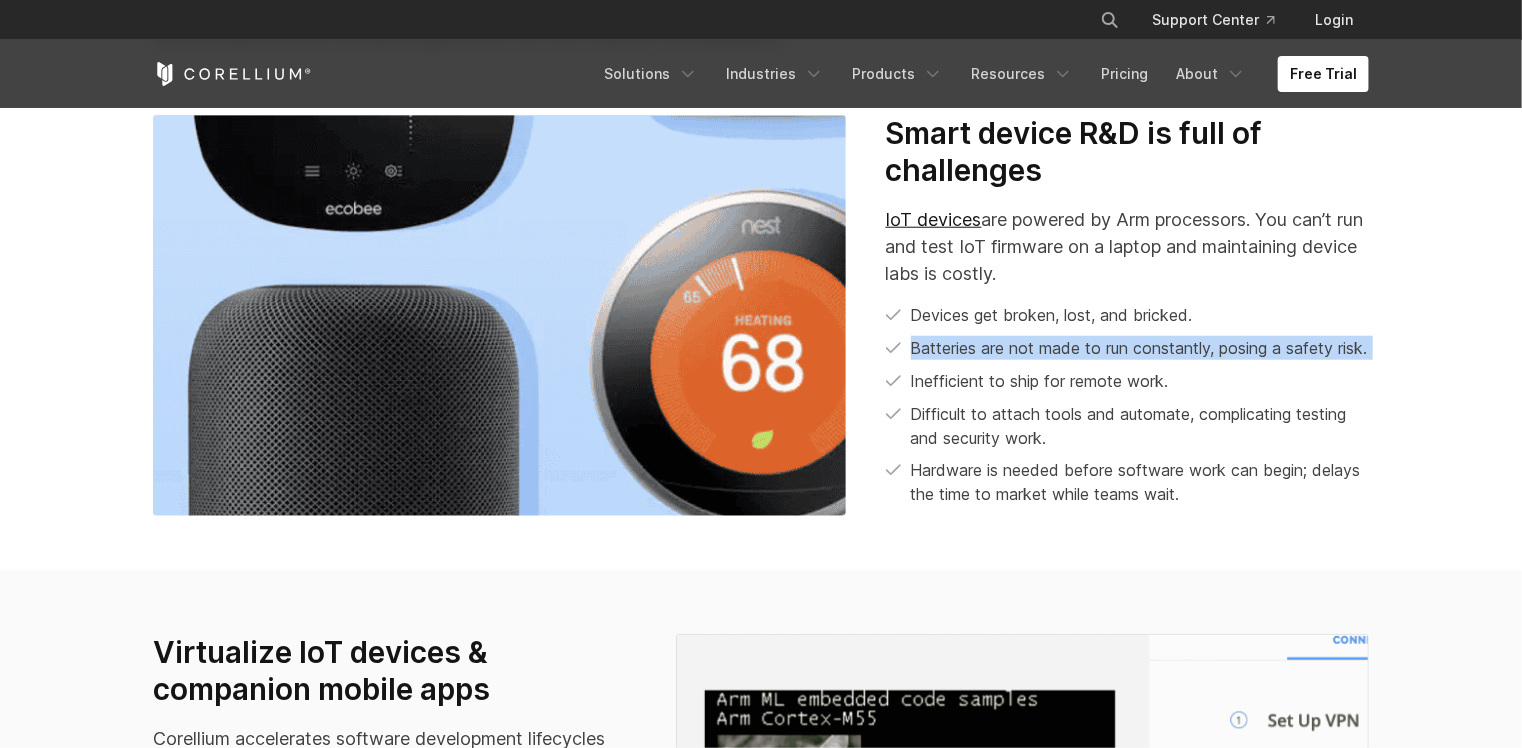 click on "Batteries are not made to run constantly, posing a safety risk." at bounding box center (1127, 348) 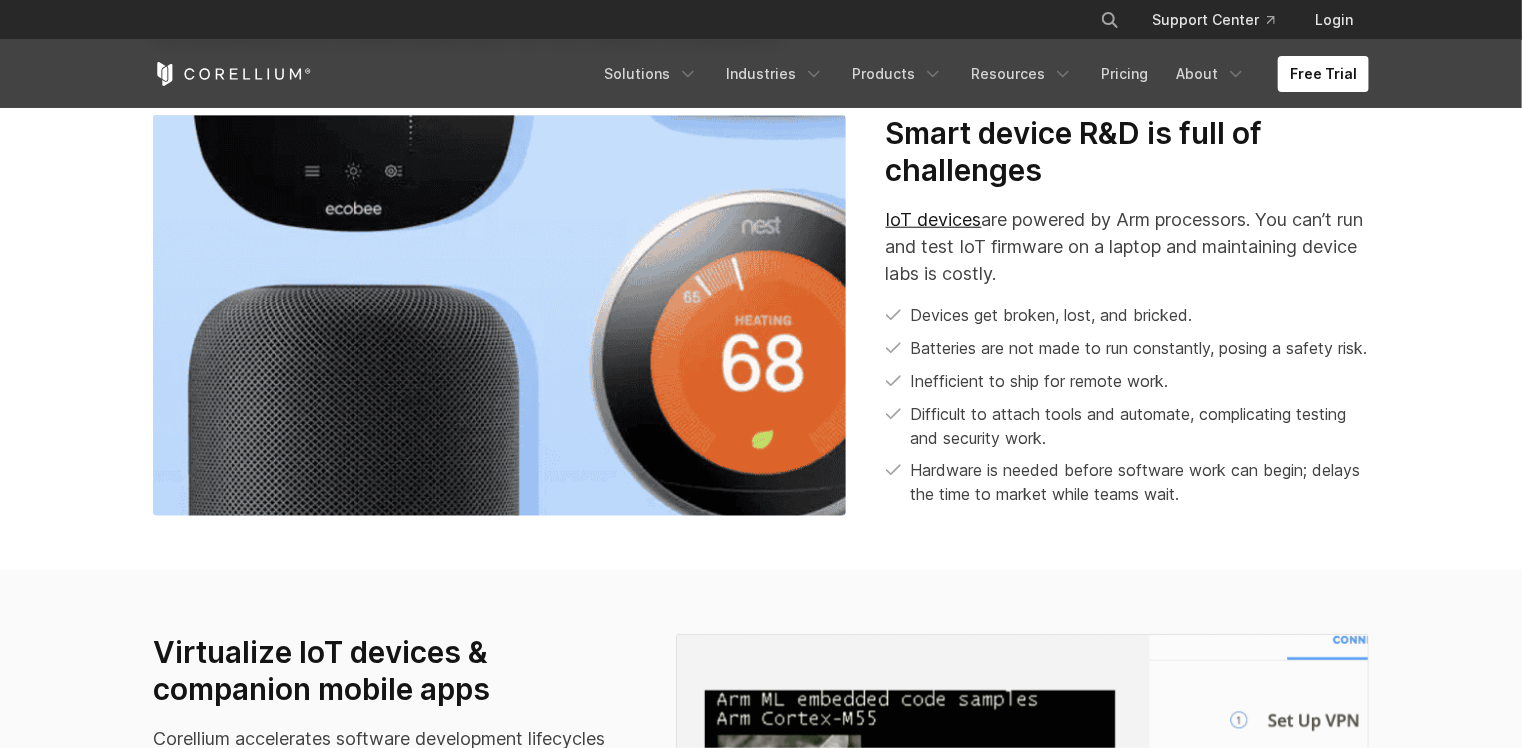 click on "Batteries are not made to run constantly, posing a safety risk." at bounding box center [1127, 348] 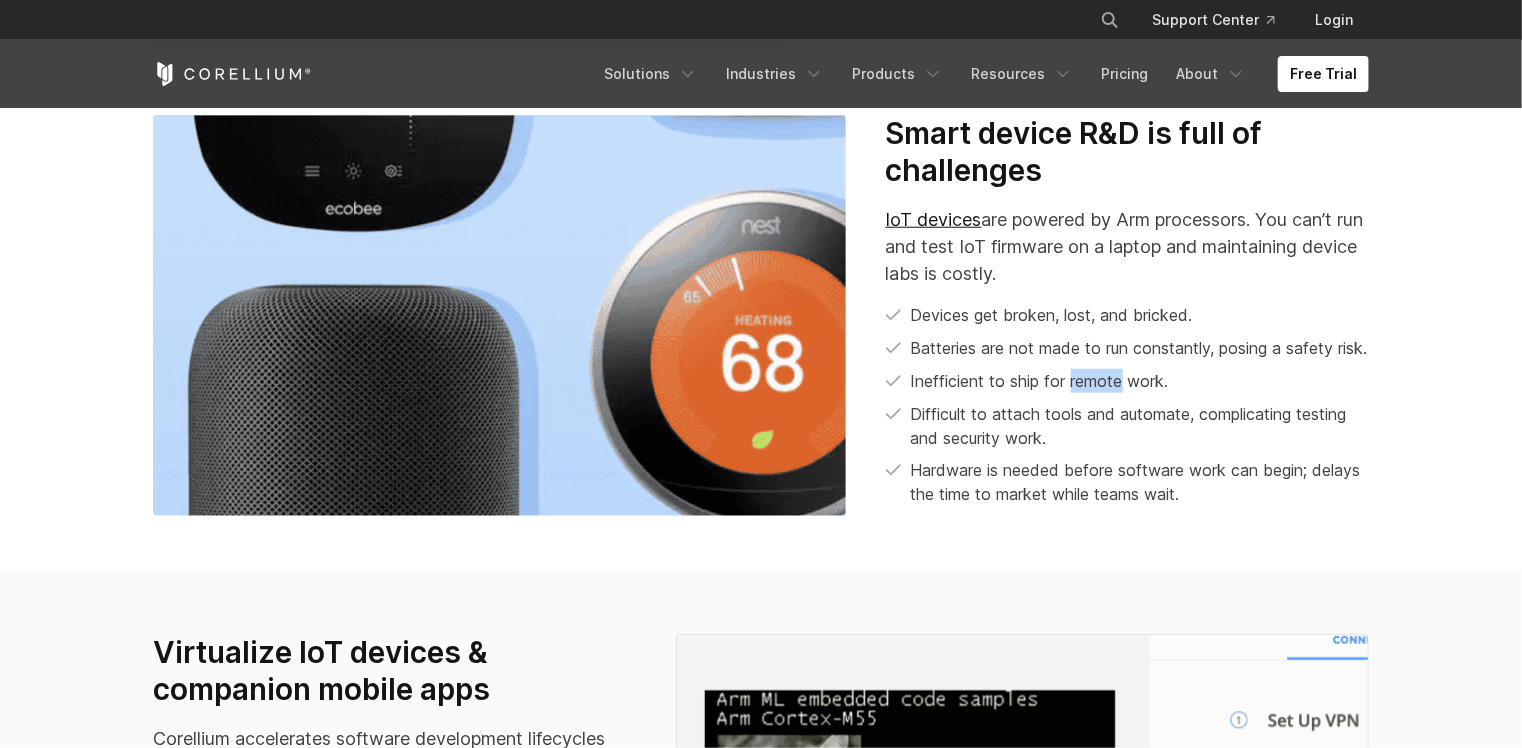 click on "Inefficient to ship for remote work." at bounding box center [1127, 381] 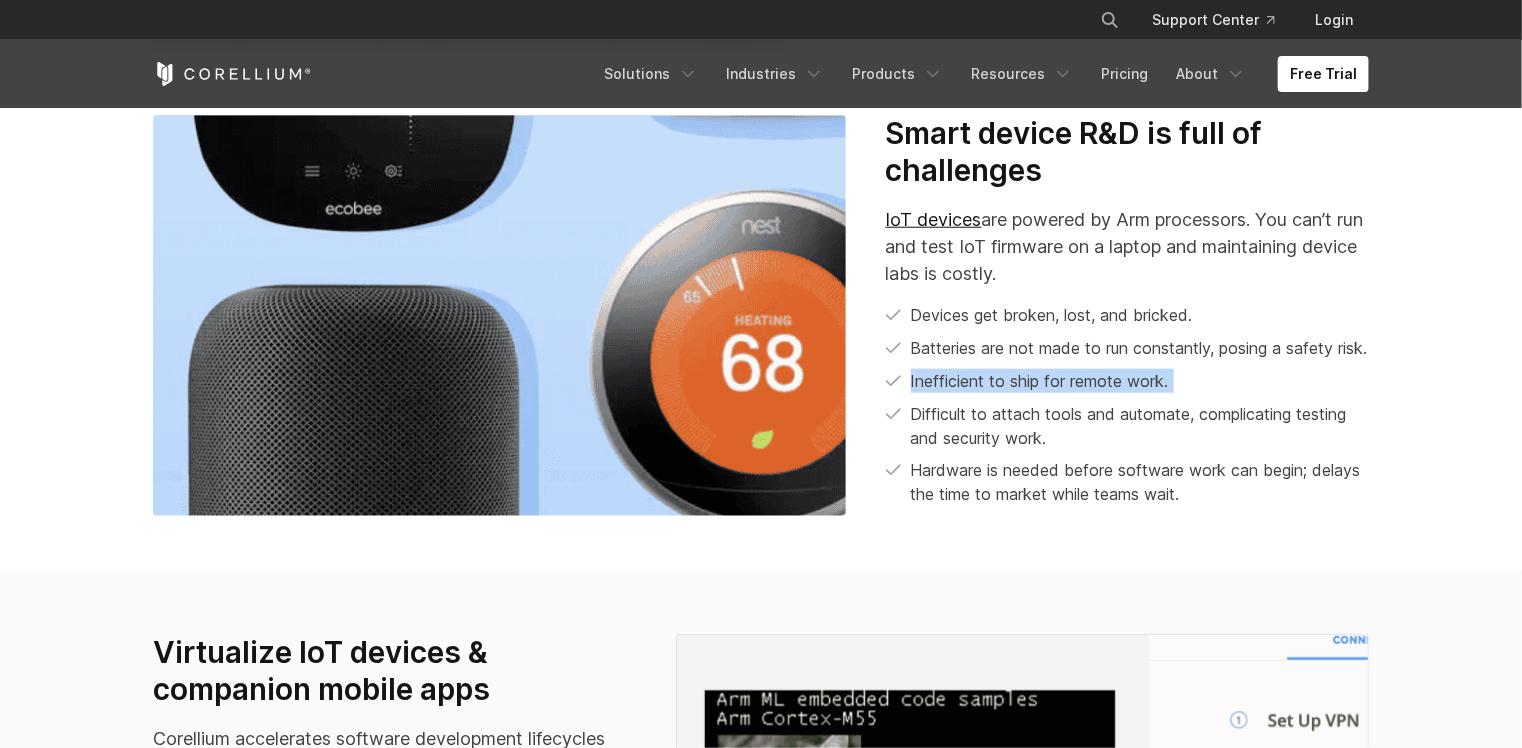 click on "Inefficient to ship for remote work." at bounding box center (1127, 381) 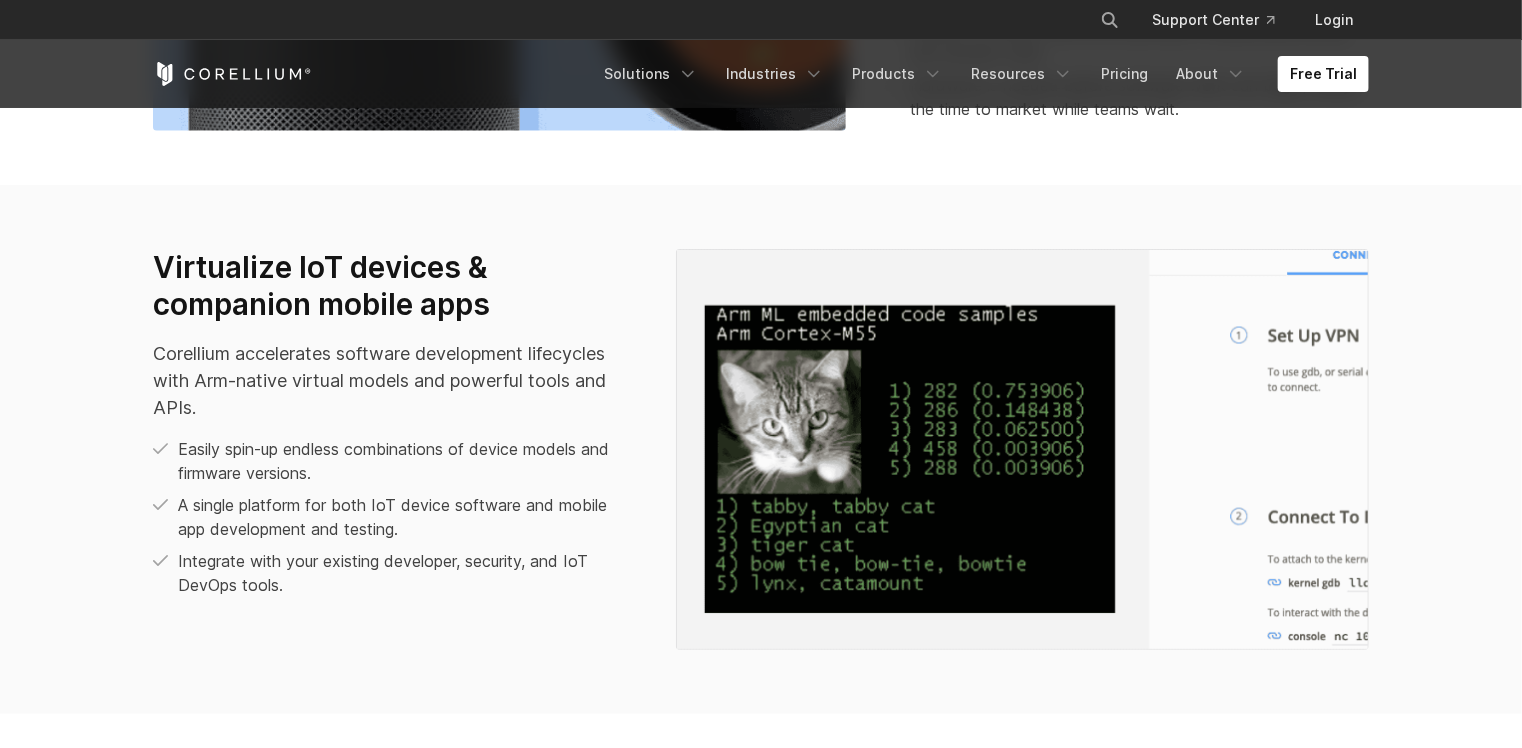 scroll, scrollTop: 1320, scrollLeft: 0, axis: vertical 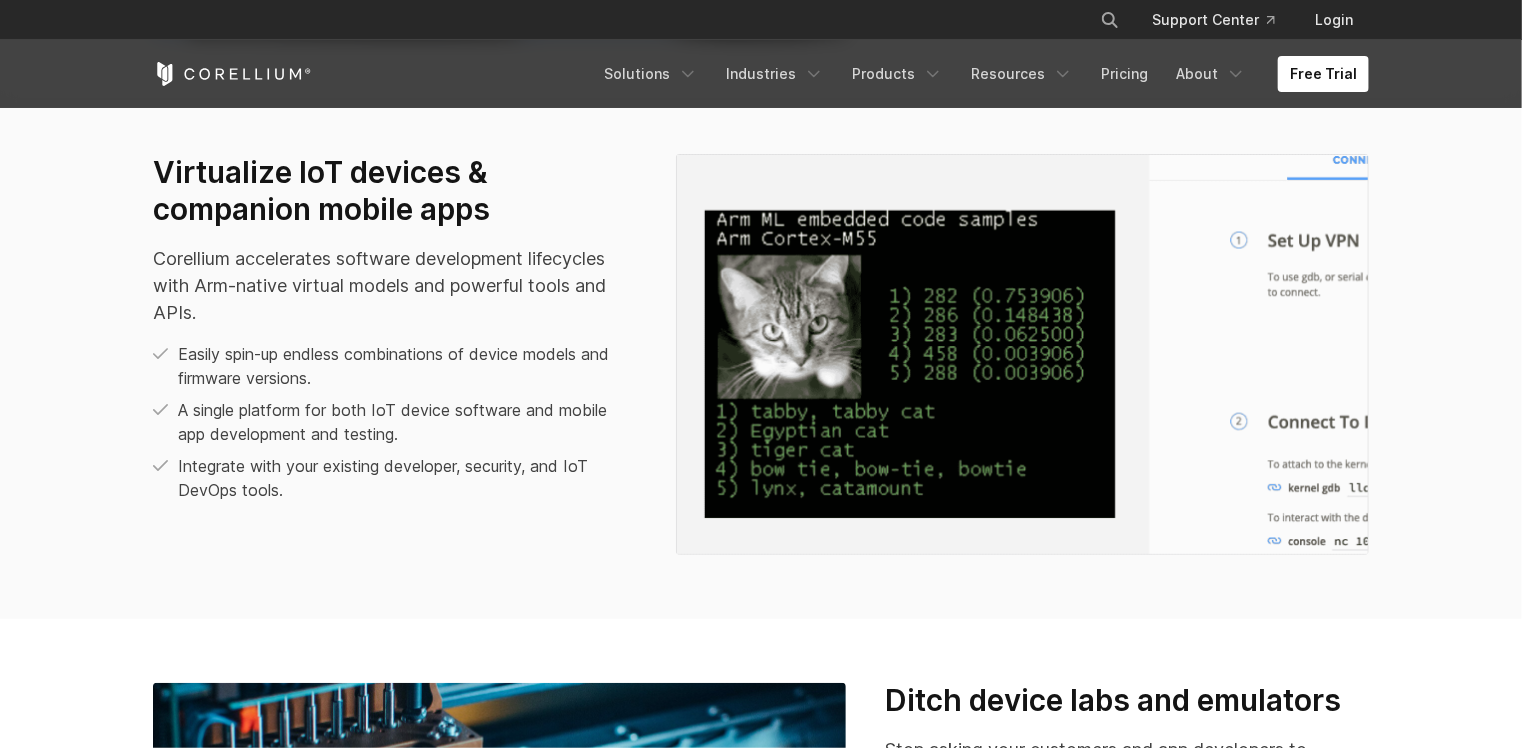click on "Corellium accelerates software development lifecycles with Arm-native virtual models and powerful tools and APIs." at bounding box center (394, 285) 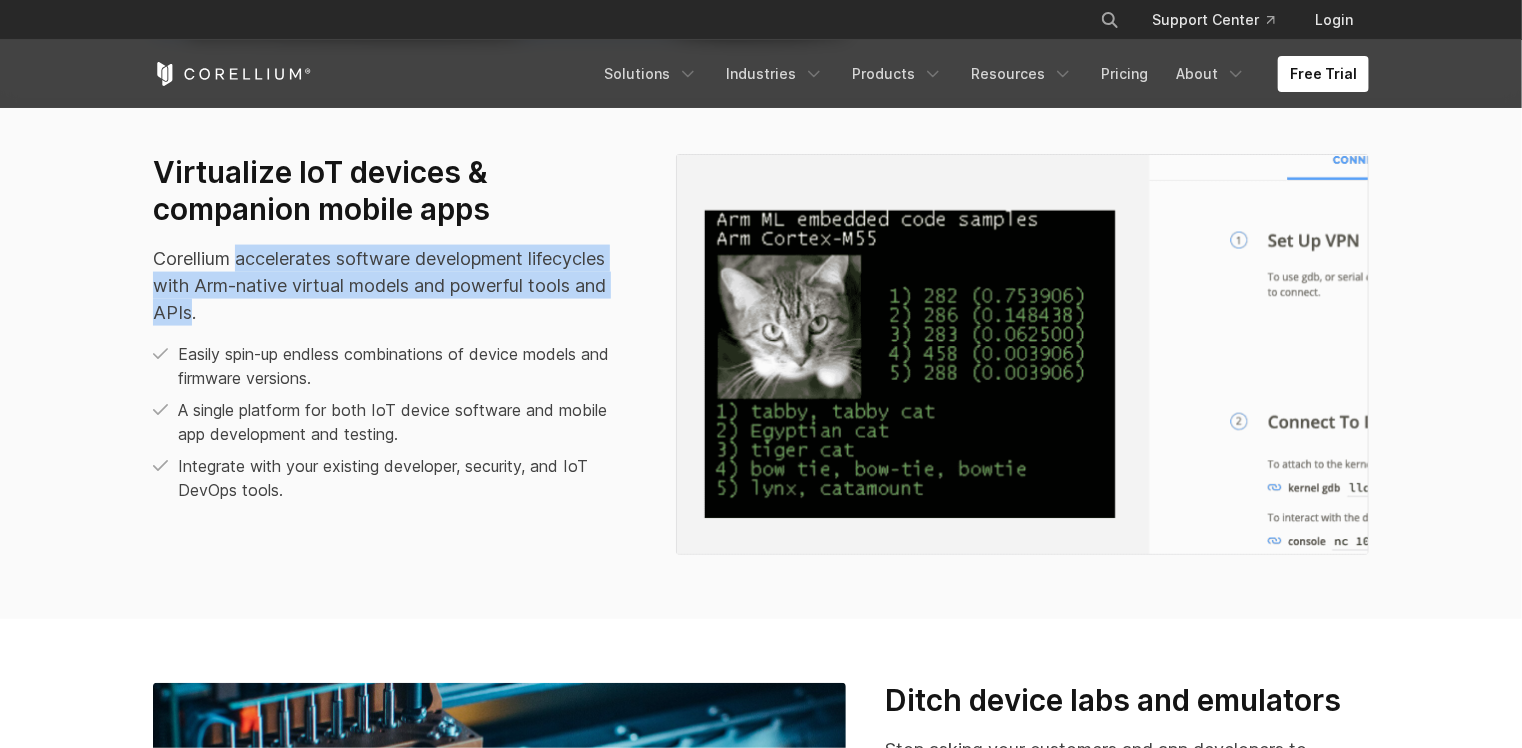 drag, startPoint x: 316, startPoint y: 425, endPoint x: 393, endPoint y: 481, distance: 95.2103 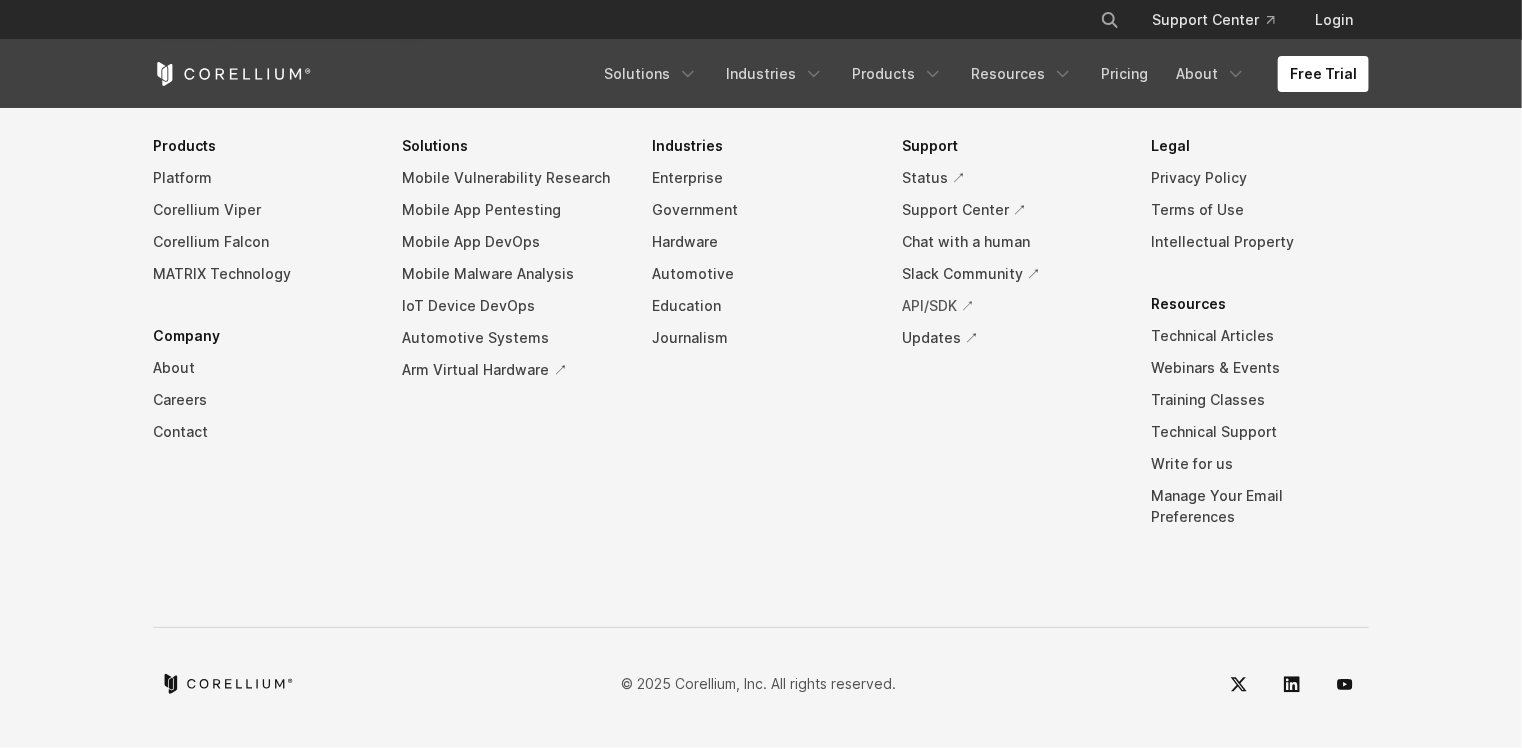 scroll, scrollTop: 6260, scrollLeft: 0, axis: vertical 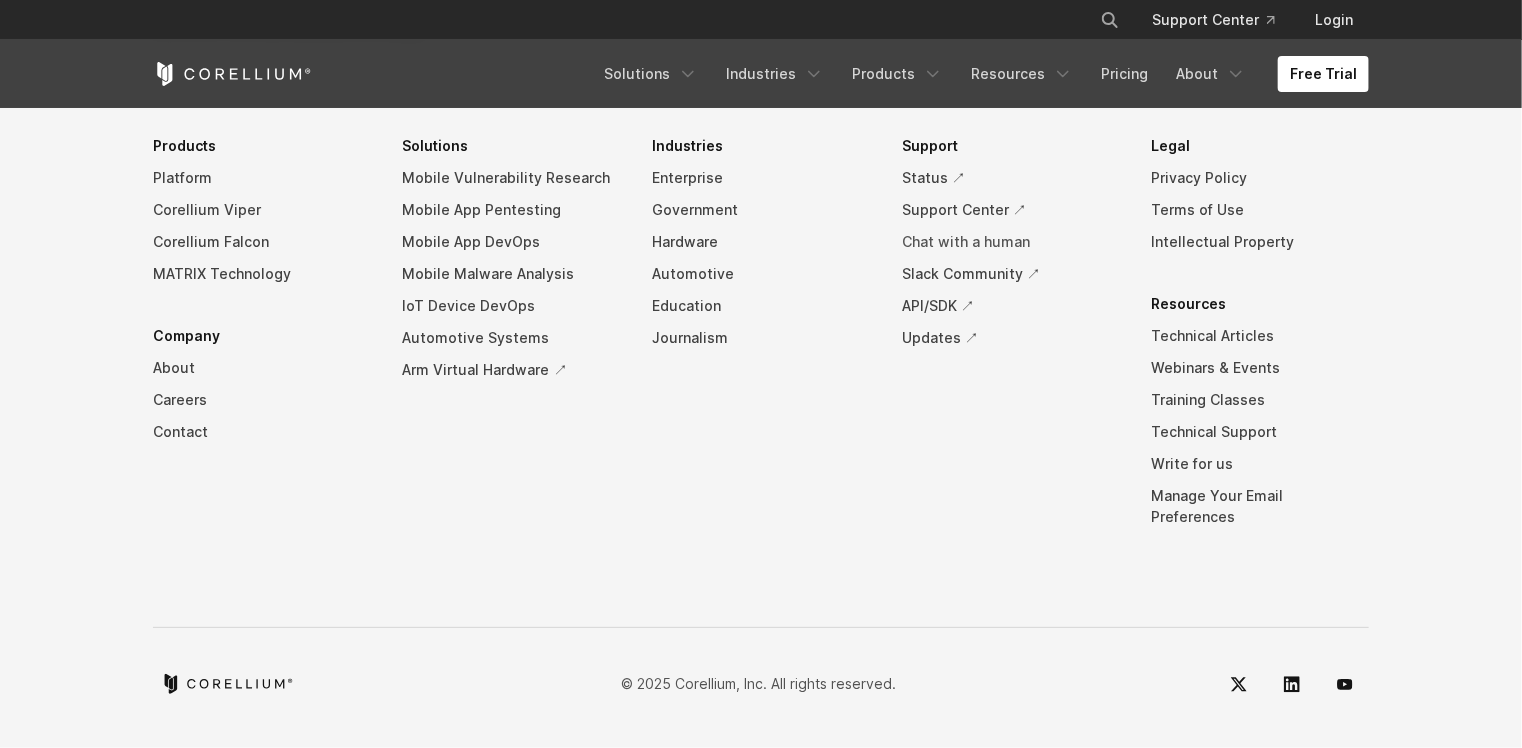 click on "Chat with a human" at bounding box center (1011, 242) 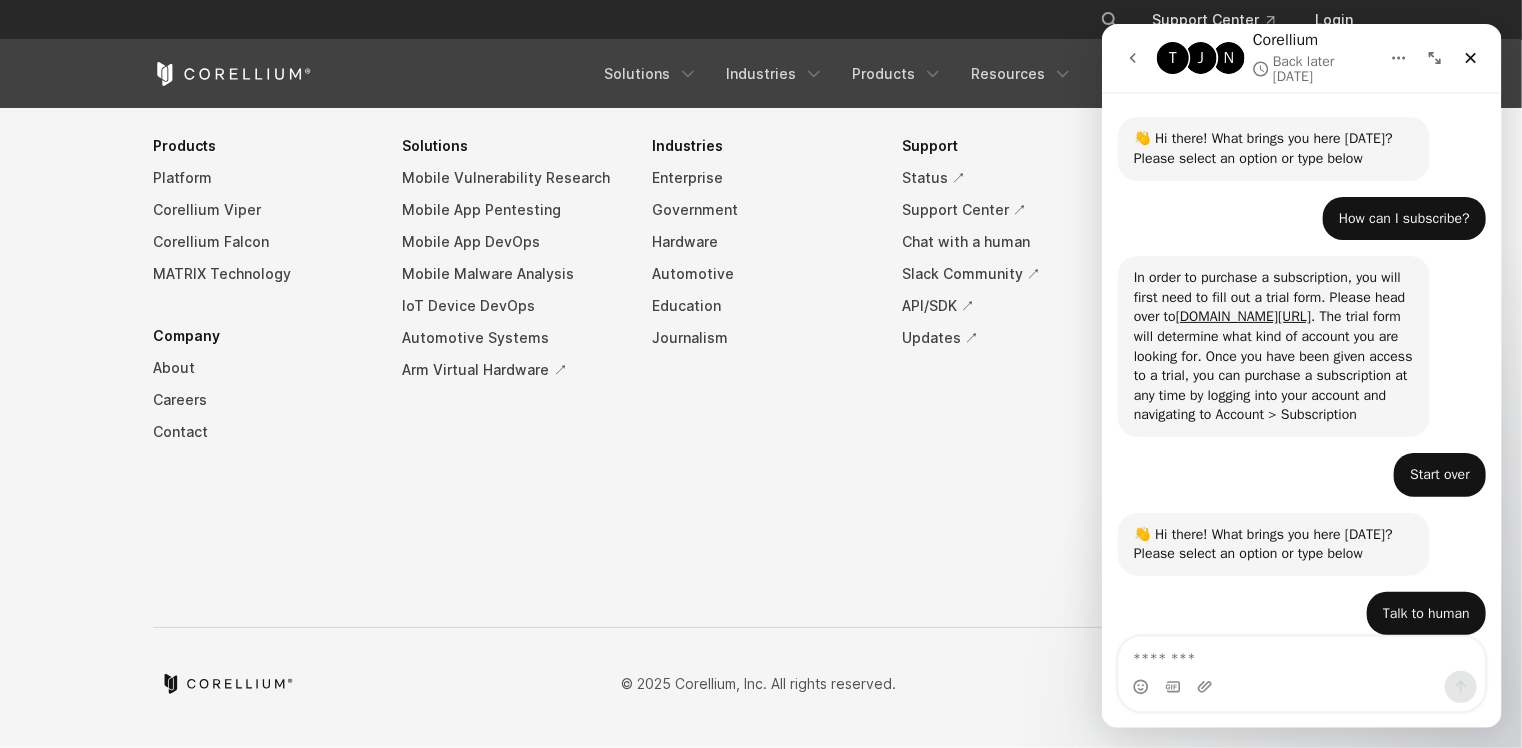 scroll, scrollTop: 1452, scrollLeft: 0, axis: vertical 